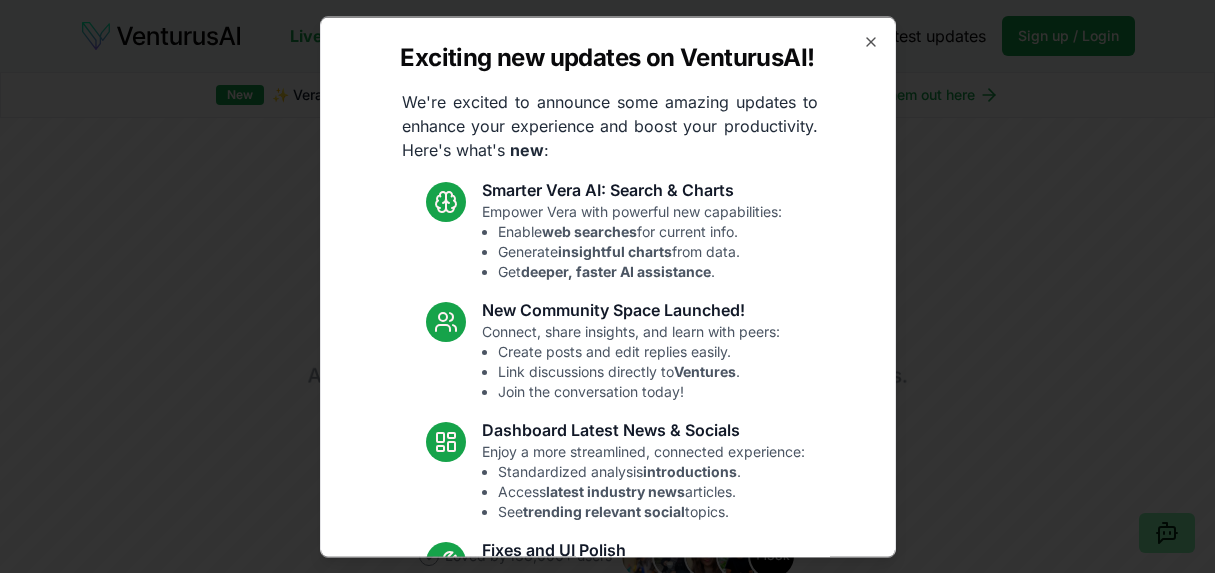 scroll, scrollTop: 0, scrollLeft: 0, axis: both 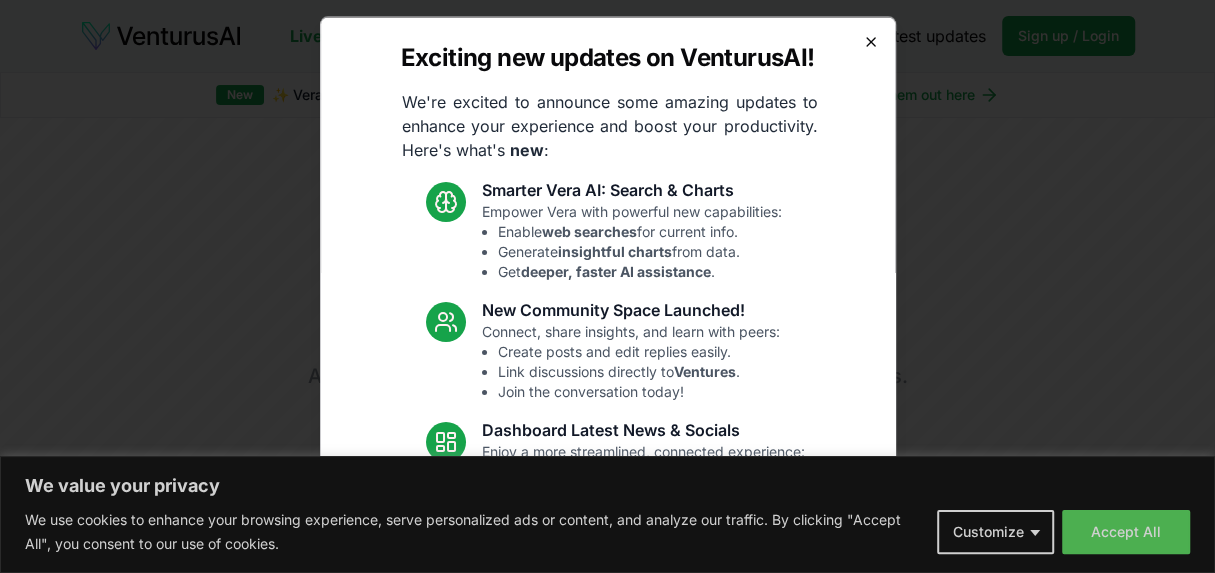 click 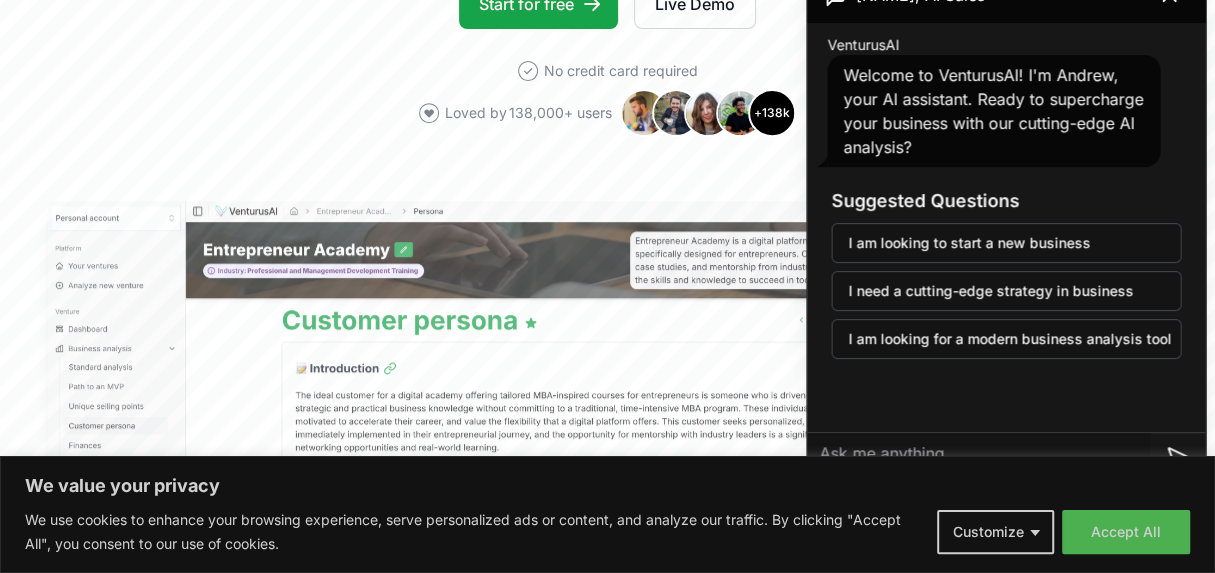 scroll, scrollTop: 0, scrollLeft: 0, axis: both 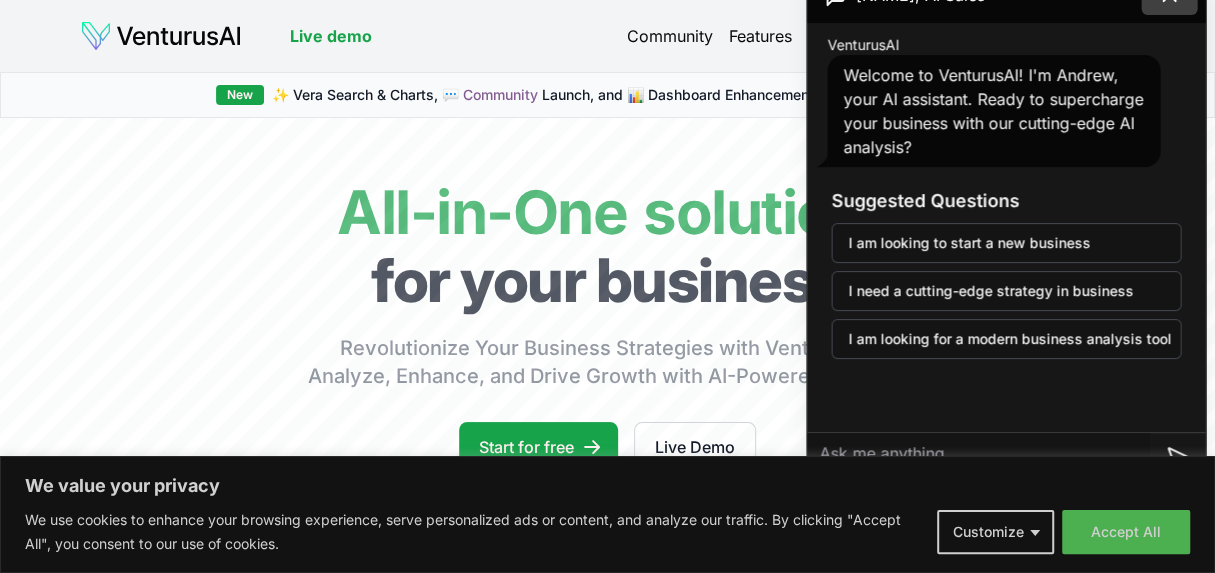 click at bounding box center (1169, -5) 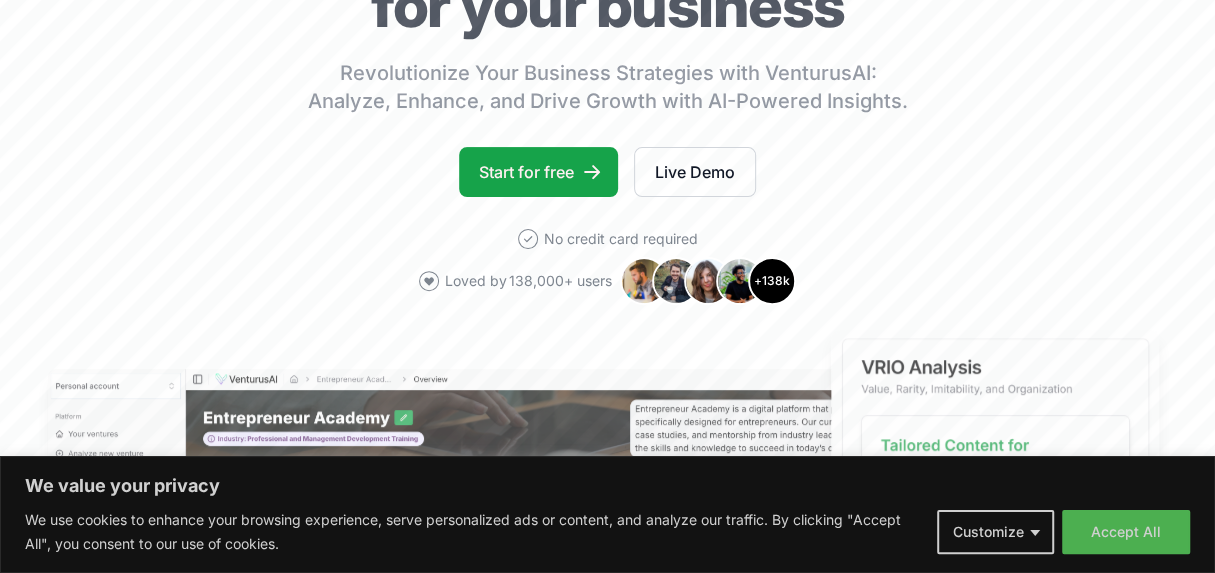 scroll, scrollTop: 308, scrollLeft: 0, axis: vertical 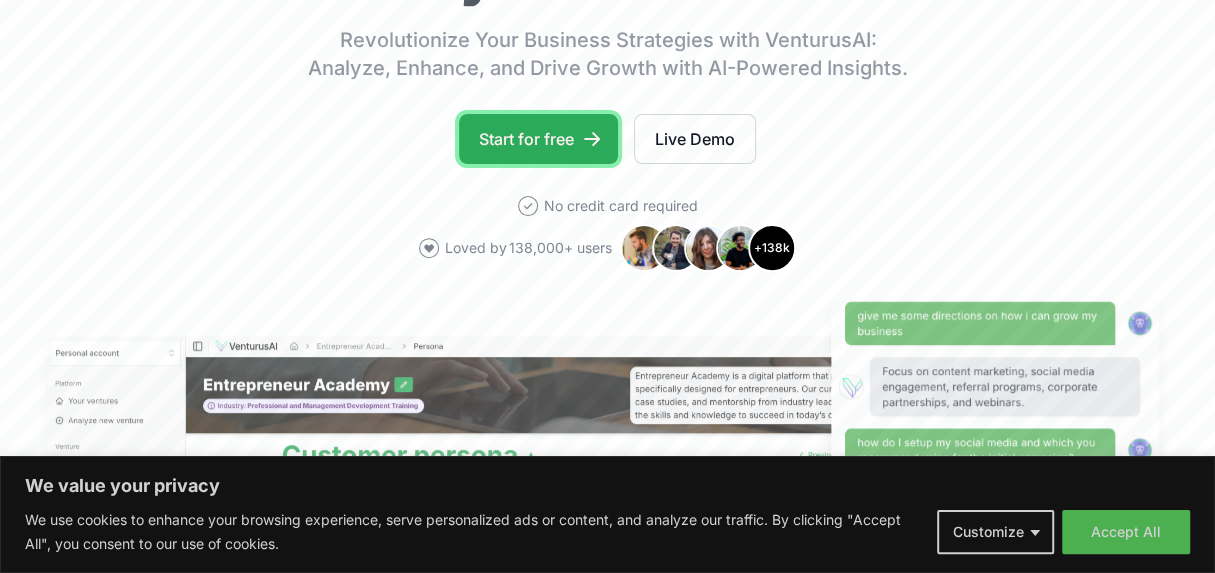 click on "Start for free" at bounding box center (538, 139) 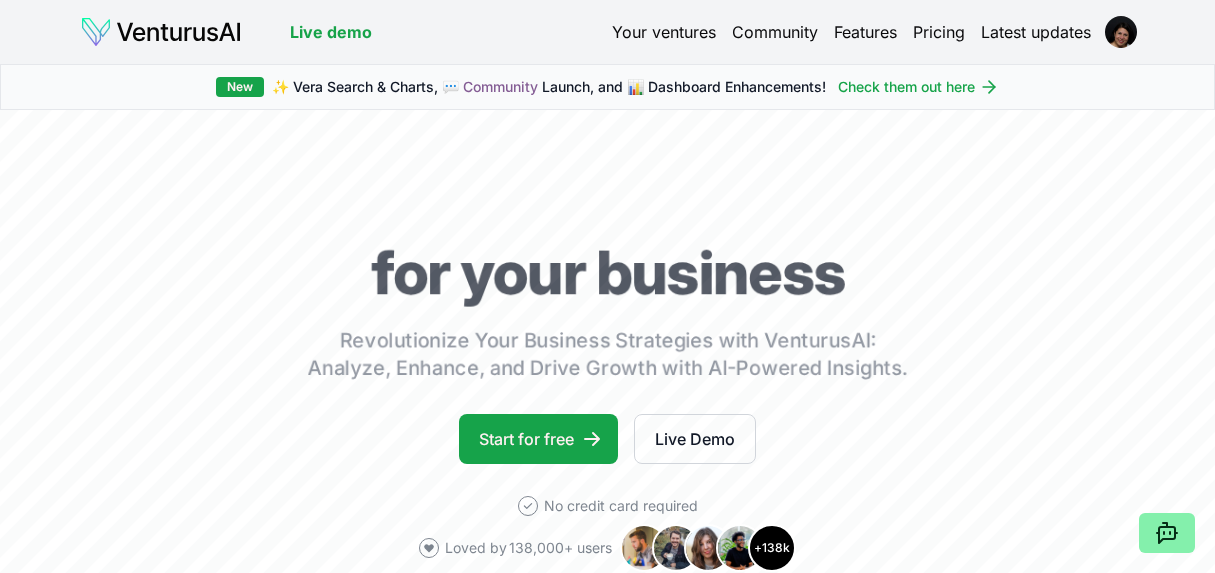 scroll, scrollTop: 0, scrollLeft: 0, axis: both 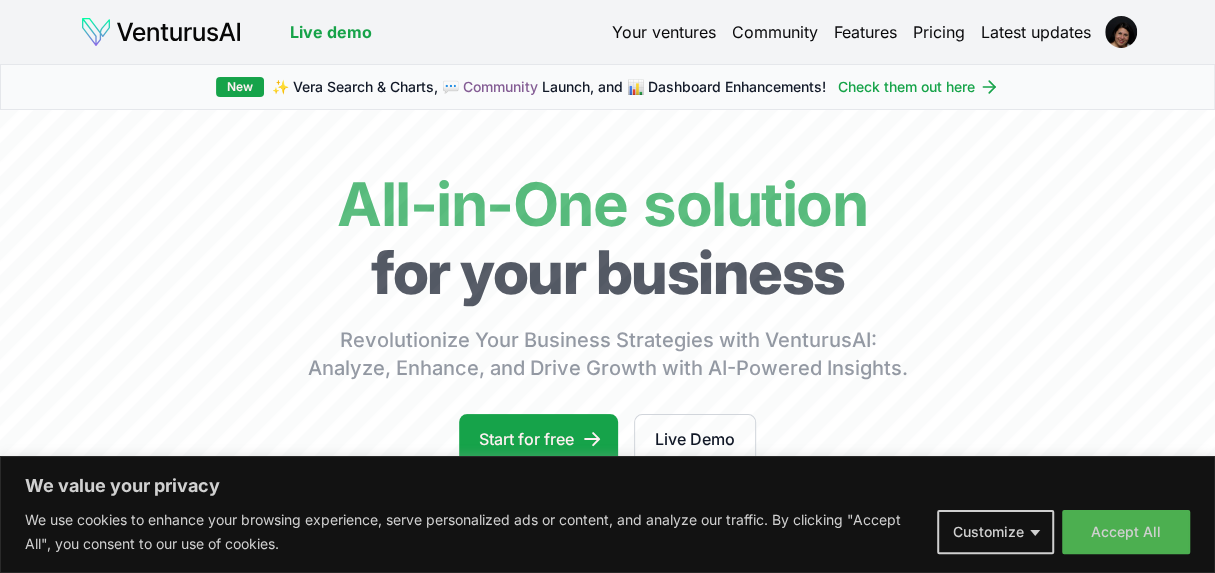 click on "Latest updates" at bounding box center [1036, 32] 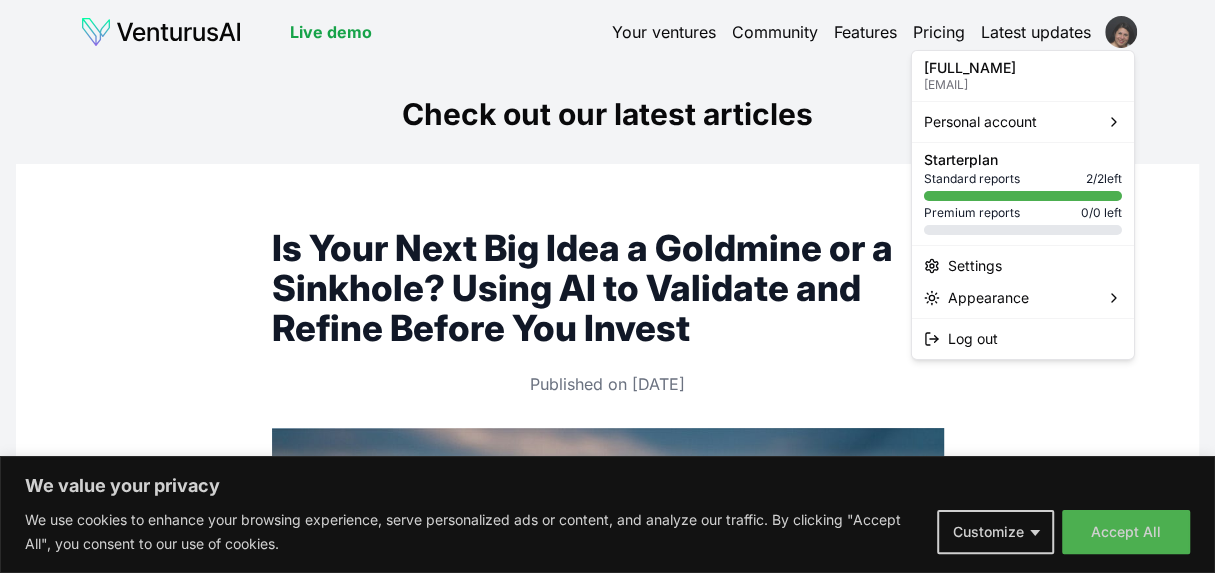 click on "We value your privacy We use cookies to enhance your browsing experience, serve personalized ads or content, and analyze our traffic. By clicking "Accept All", you consent to our use of cookies. Customize    Accept All Customize Consent Preferences   We use cookies to help you navigate efficiently and perform certain functions. You will find detailed information about all cookies under each consent category below. The cookies that are categorized as "Necessary" are stored on your browser as they are essential for enabling the basic functionalities of the site. ...  Show more Necessary Always Active Necessary cookies are required to enable the basic features of this site, such as providing secure log-in or adjusting your consent preferences. These cookies do not store any personally identifiable data. Cookie cookieyes-consent Duration 1 year Description Cookie __cf_bm Duration 1 hour Description This cookie, set by Cloudflare, is used to support Cloudflare Bot Management.  Cookie _cfuvid Duration session lidc" at bounding box center [607, 286] 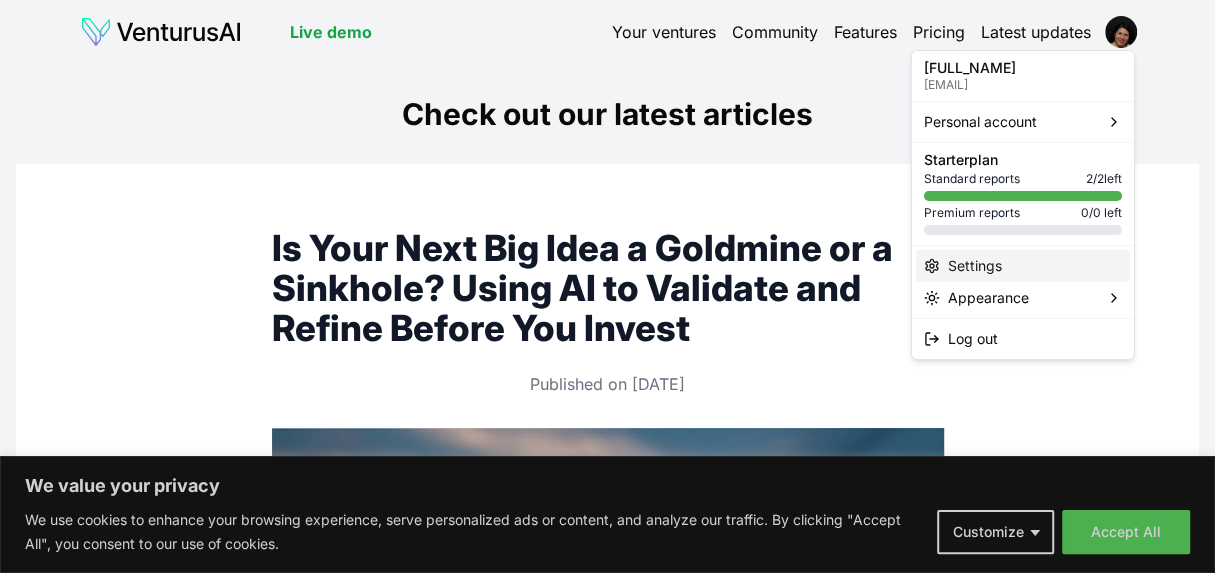 click on "Settings" at bounding box center (1023, 266) 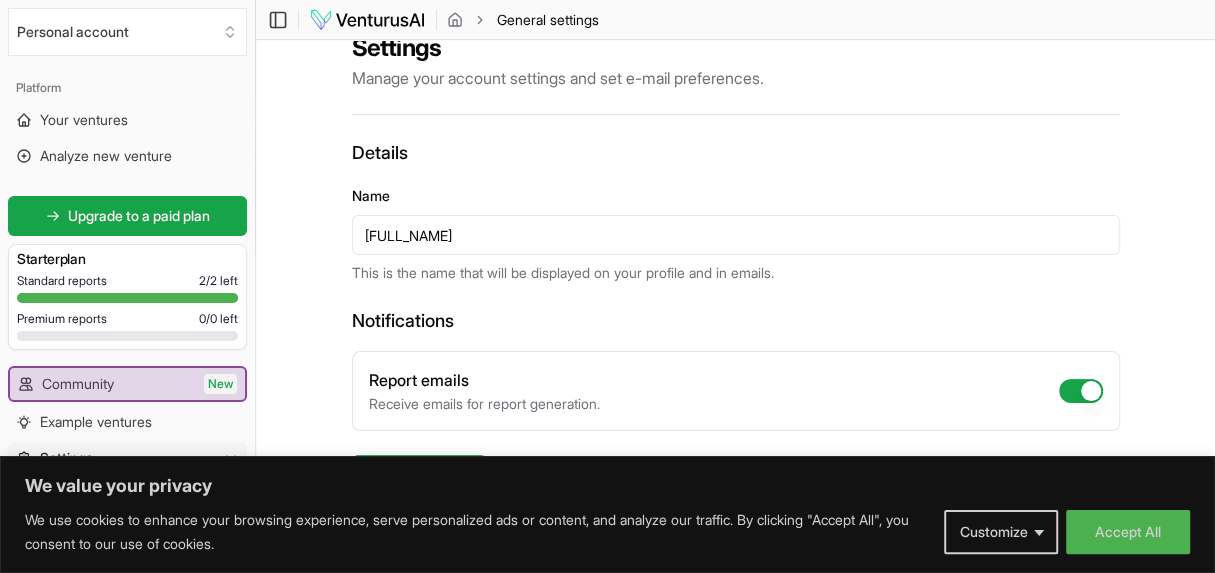 scroll, scrollTop: 62, scrollLeft: 0, axis: vertical 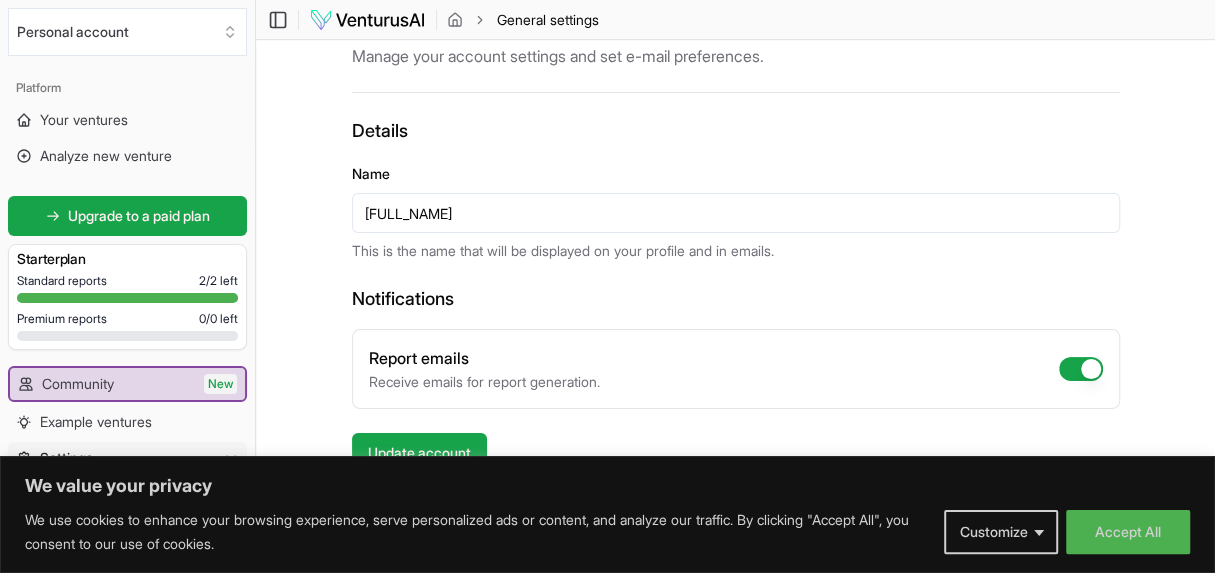drag, startPoint x: 1174, startPoint y: 525, endPoint x: 1170, endPoint y: 444, distance: 81.09871 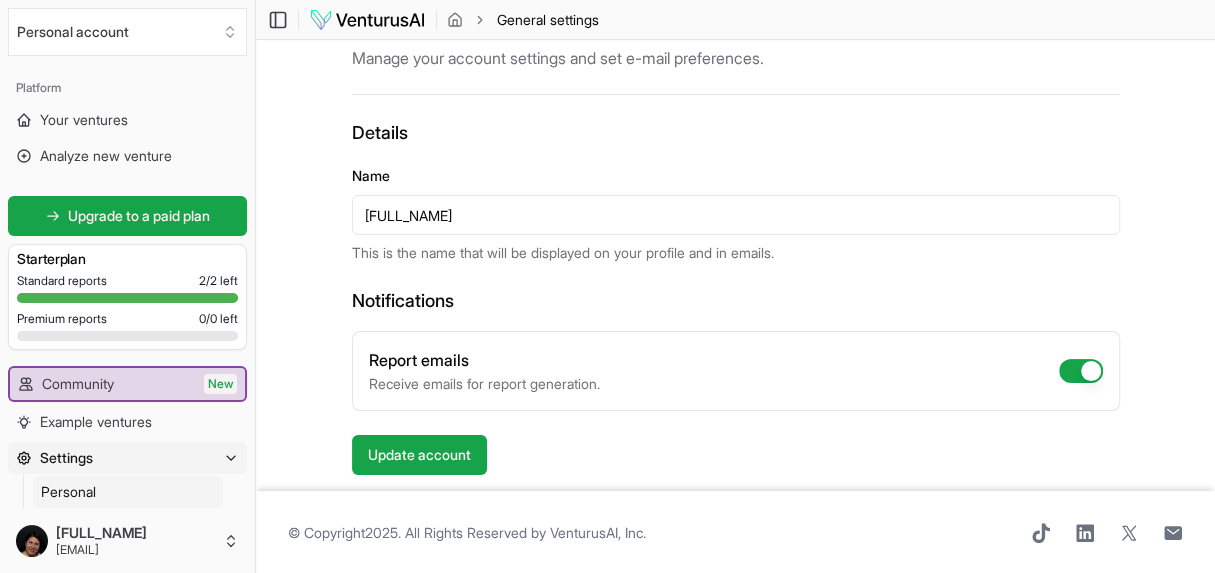 scroll, scrollTop: 0, scrollLeft: 0, axis: both 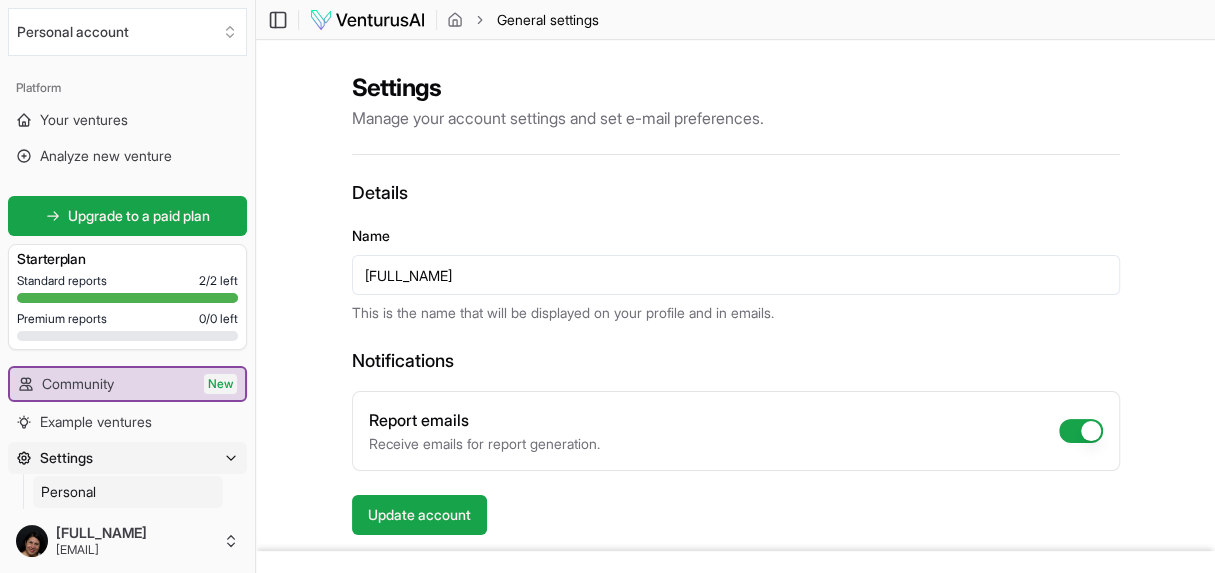 click on "General settings" at bounding box center (548, 20) 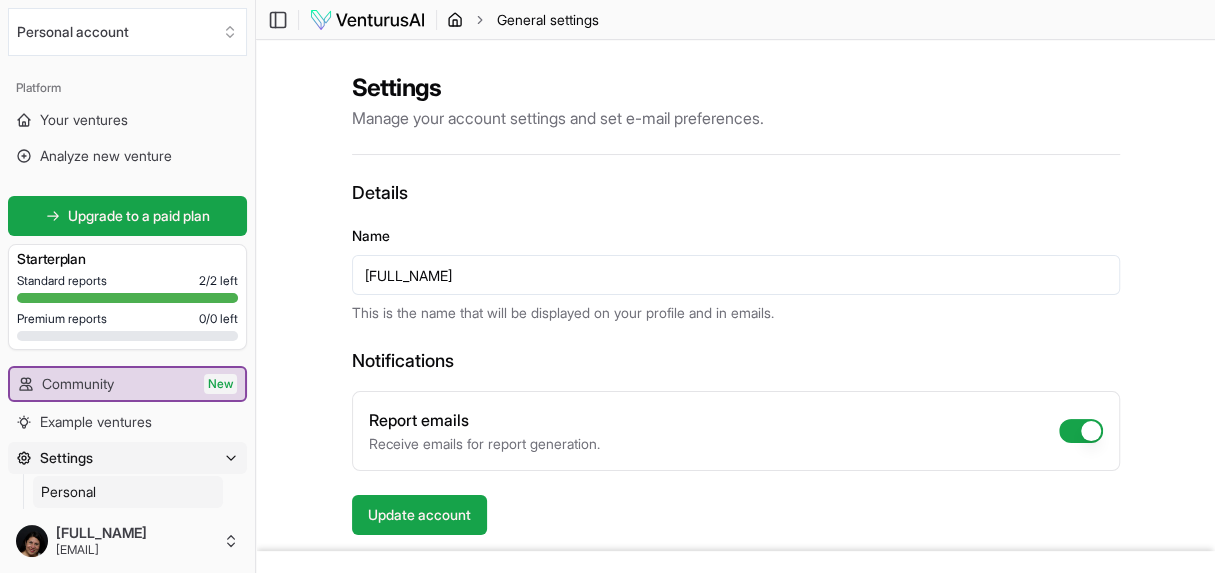 click 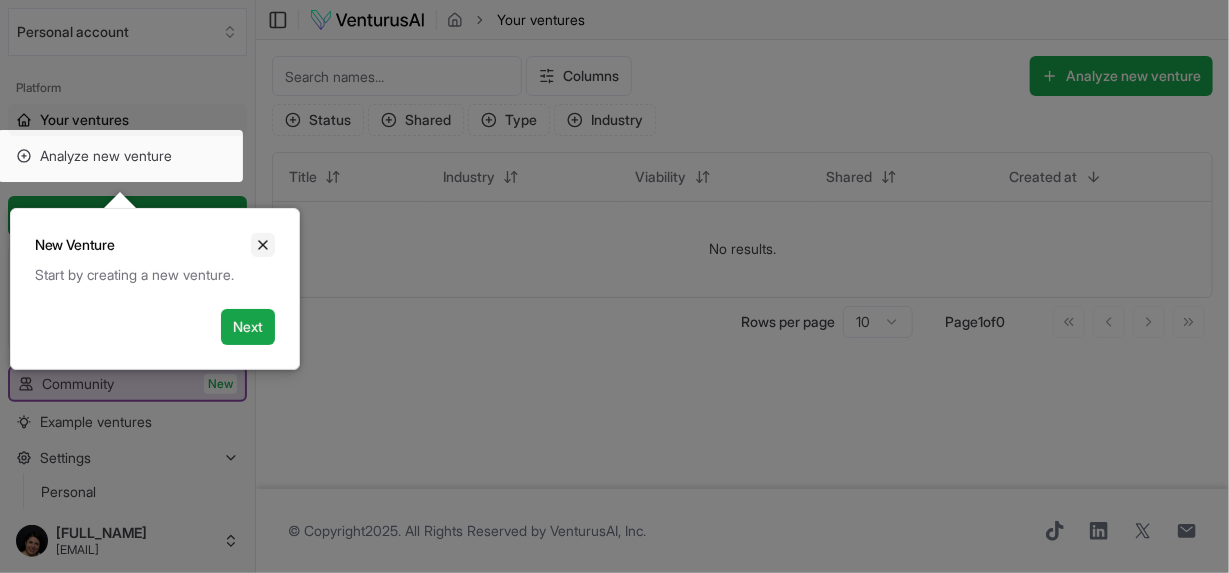 click 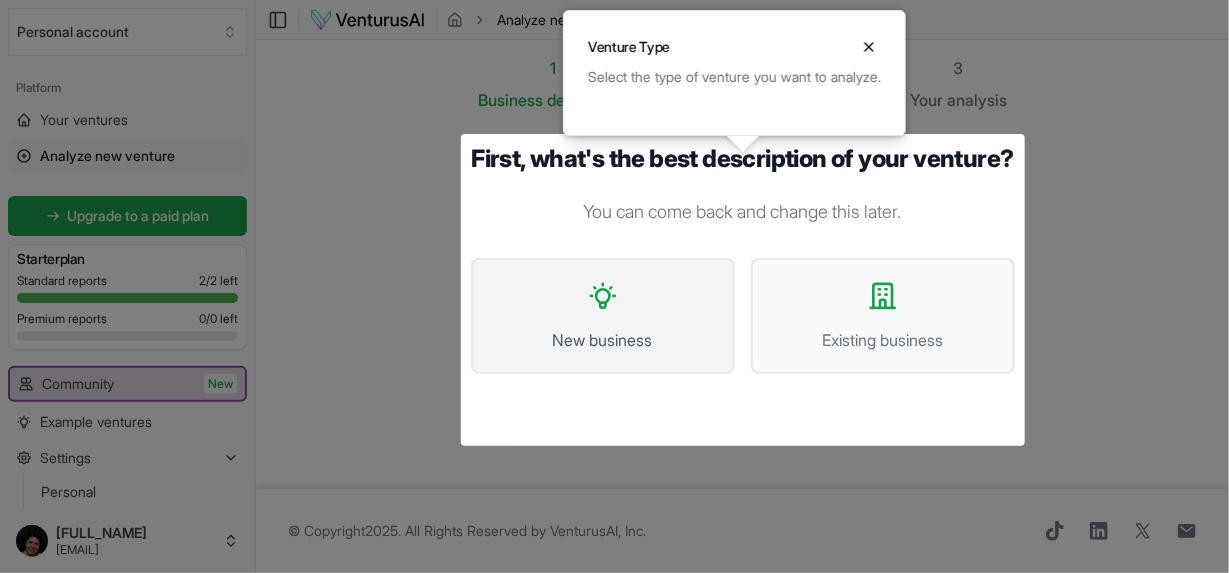 click on "New business" at bounding box center [603, 340] 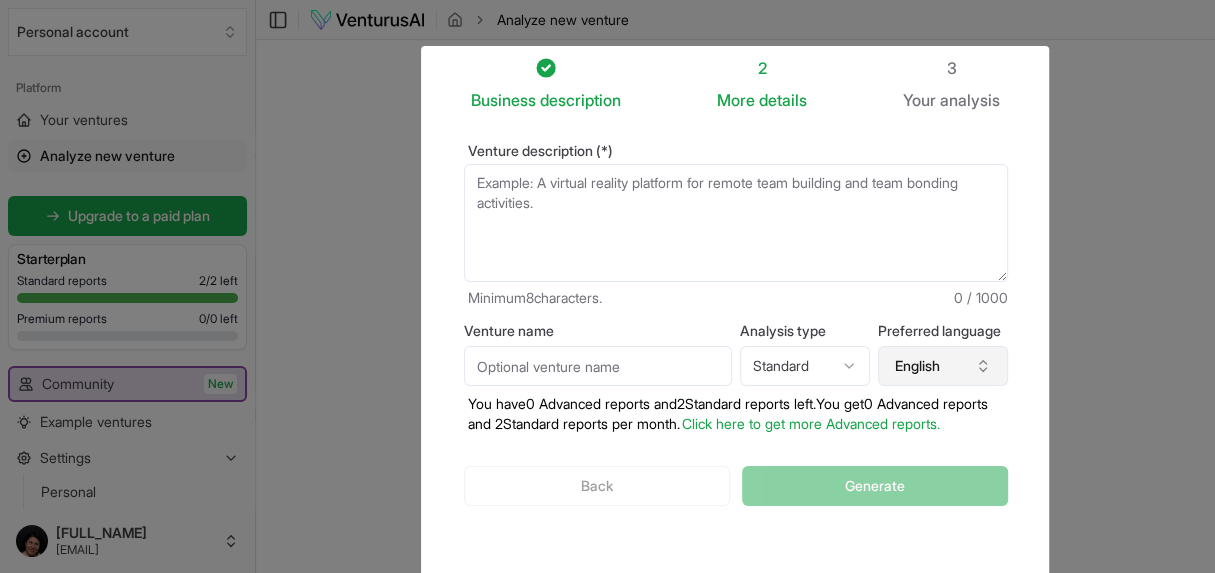 click 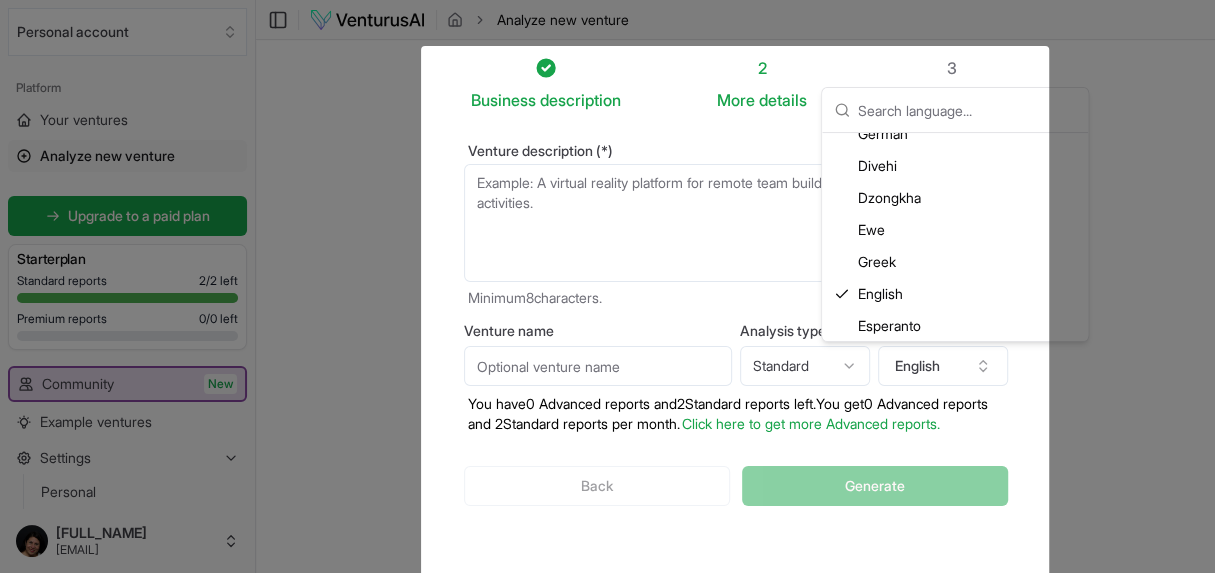 scroll, scrollTop: 1043, scrollLeft: 0, axis: vertical 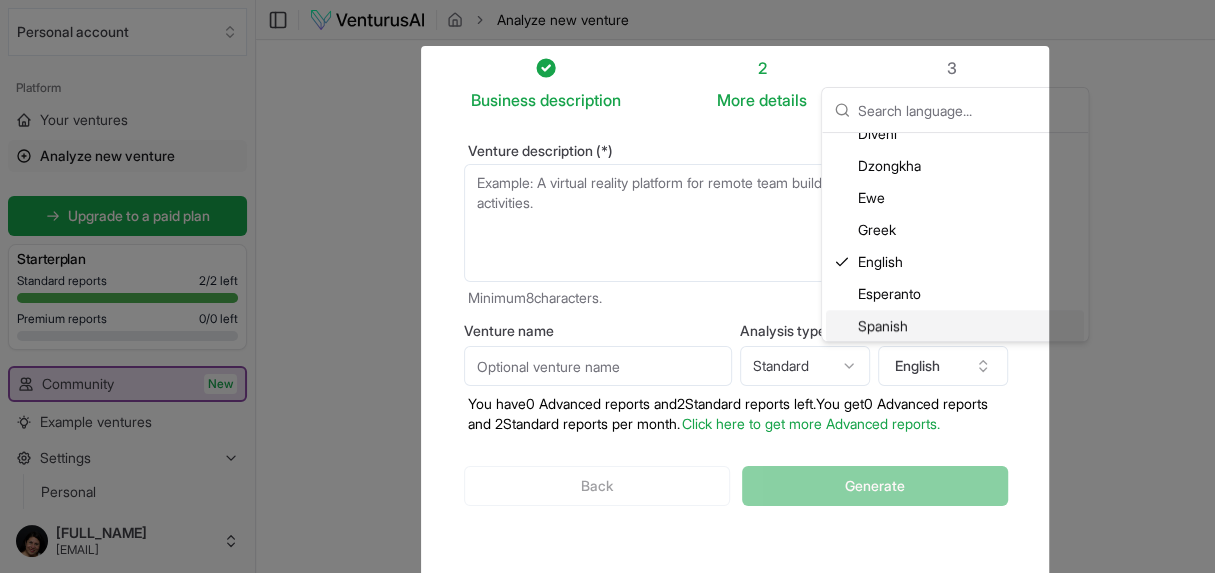 click on "Spanish" at bounding box center (955, 326) 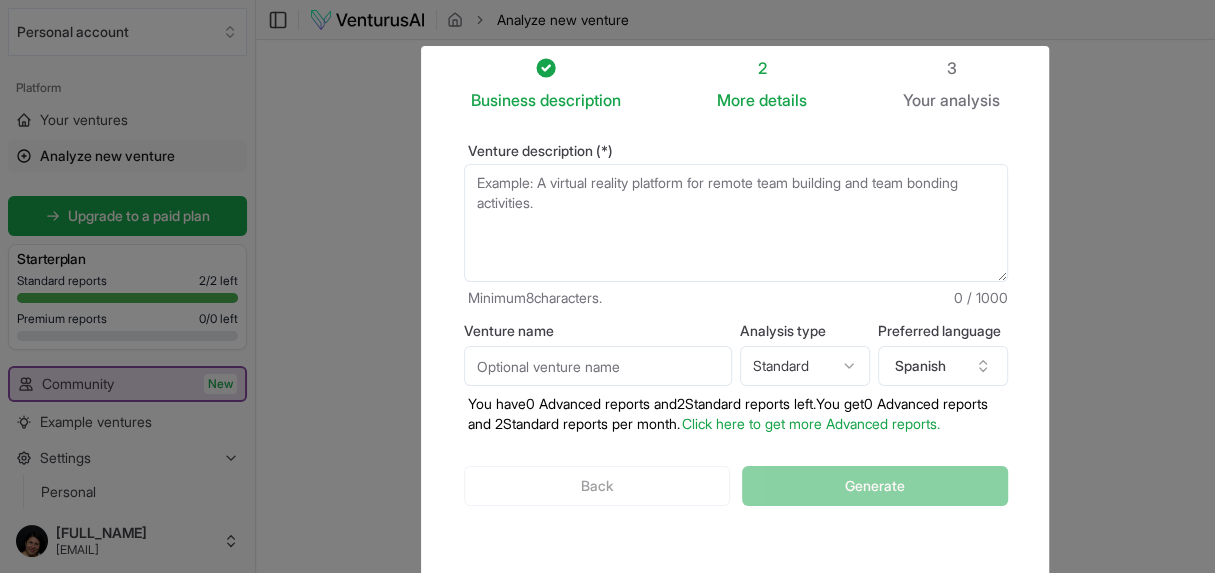 click on "Venture description (*)" at bounding box center [736, 223] 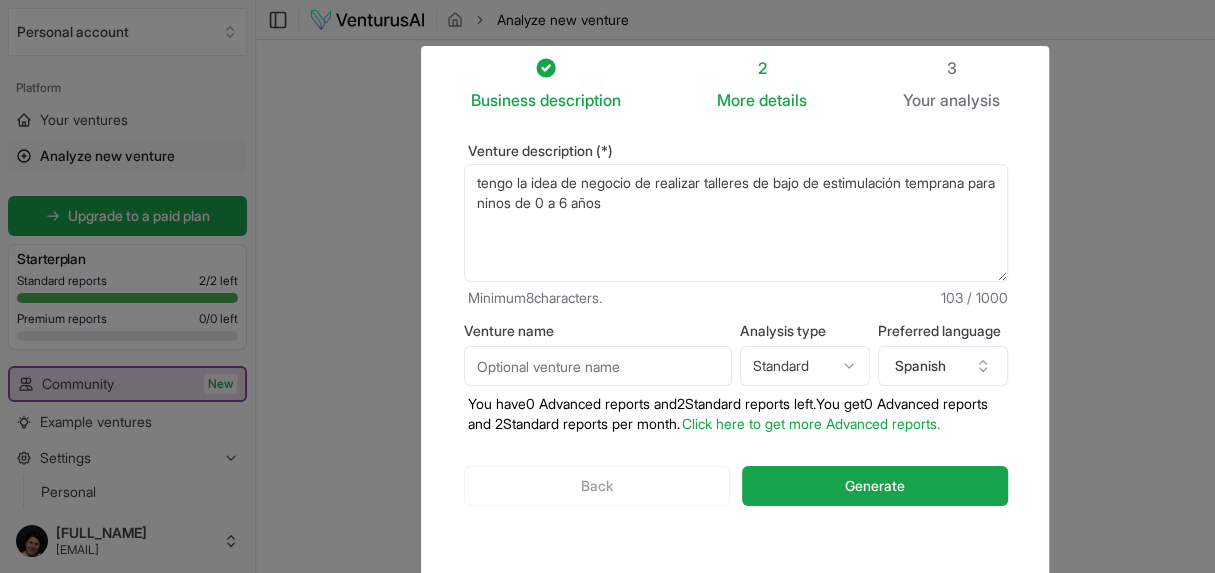 click on "tengo la idea de negocio de realizar talleres de bajo de estimulación temprana para ninos de 0 a 6 años" at bounding box center [736, 223] 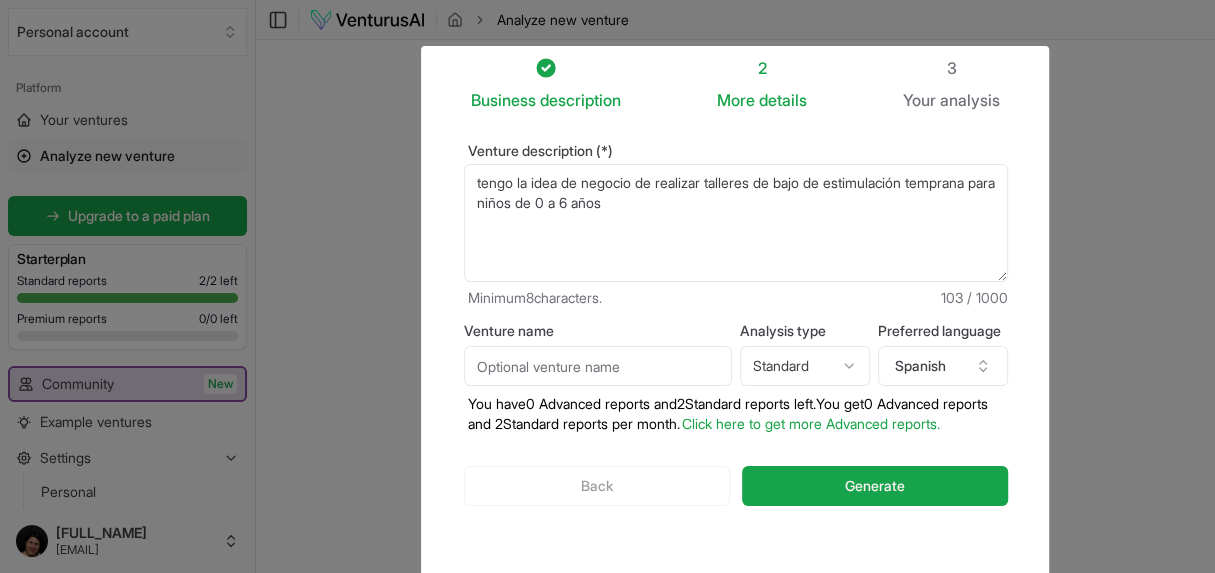 click on "tengo la idea de negocio de realizar talleres de bajo de estimulación temprana para niños de 0 a 6 años" at bounding box center (736, 223) 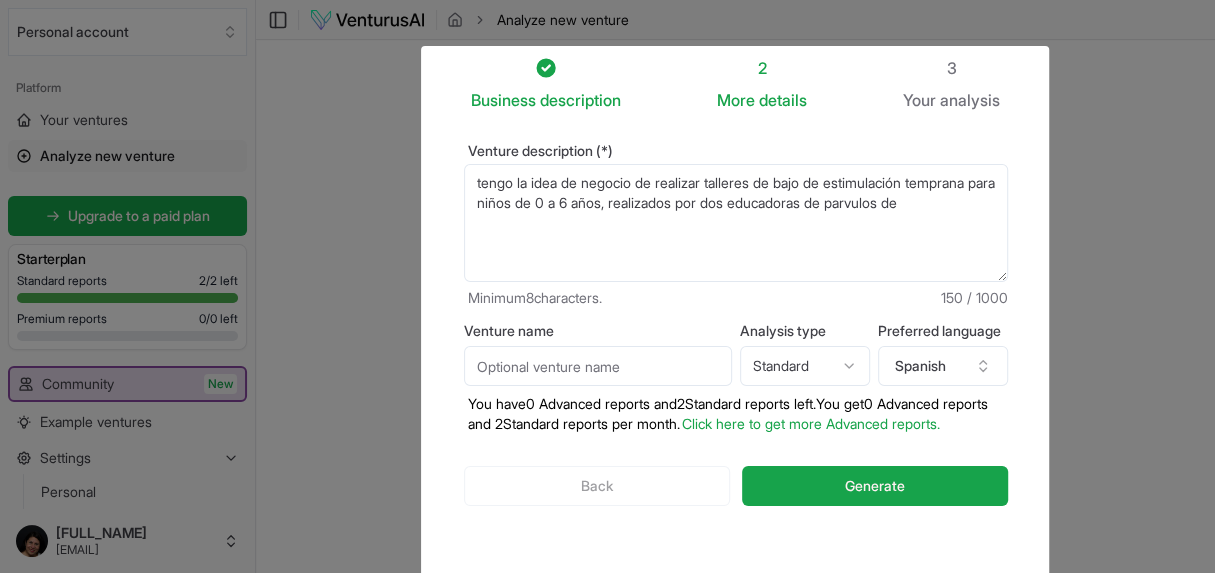 click on "tengo la idea de negocio de realizar talleres de bajo de estimulación temprana para niños de 0 a 6 años, realizados por dos educadoras de parvulos de" at bounding box center [736, 223] 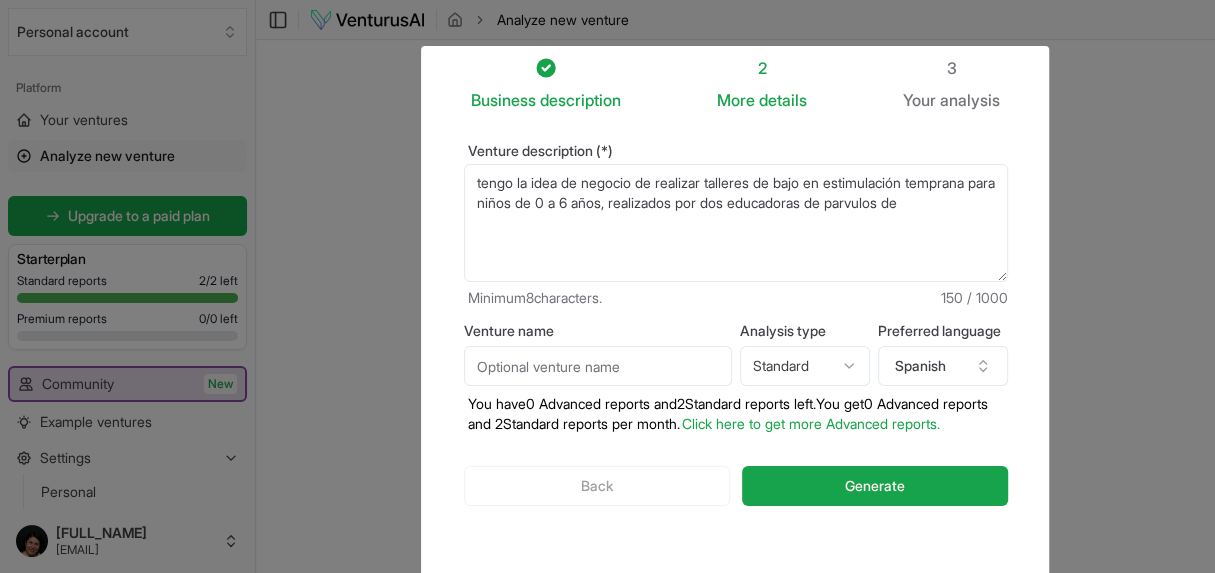 click on "tengo la idea de negocio de realizar talleres de bajo en estimulación temprana para niños de 0 a 6 años, realizados por dos educadoras de parvulos de" at bounding box center (736, 223) 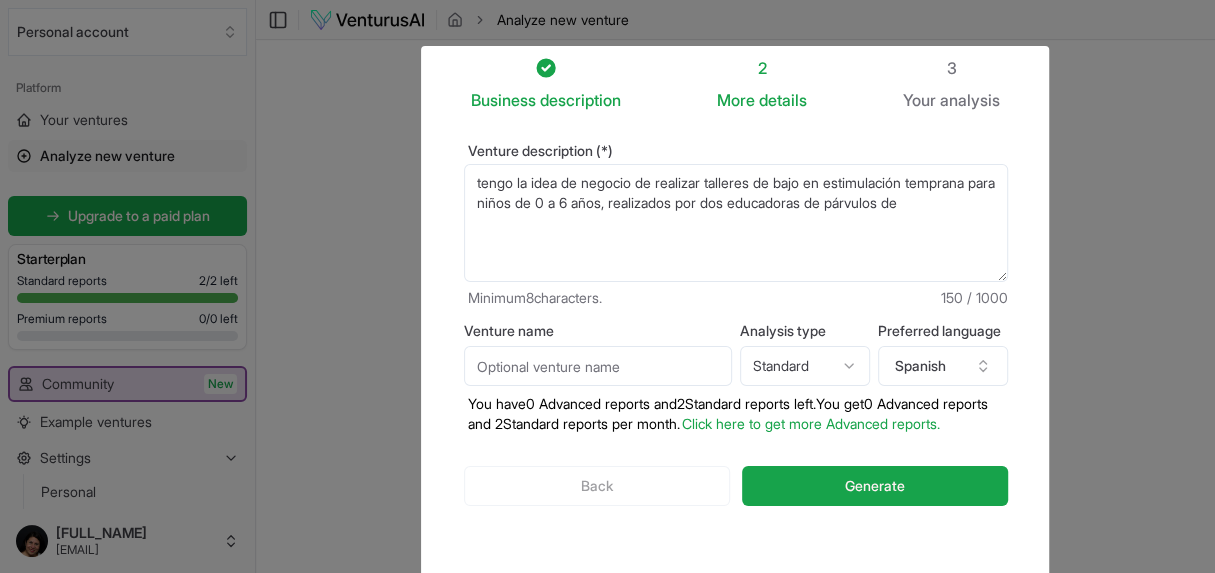 click on "tengo la idea de negocio de realizar talleres de bajo en estimulación temprana para niños de 0 a 6 años, realizados por dos educadoras de párvulos de" at bounding box center (736, 223) 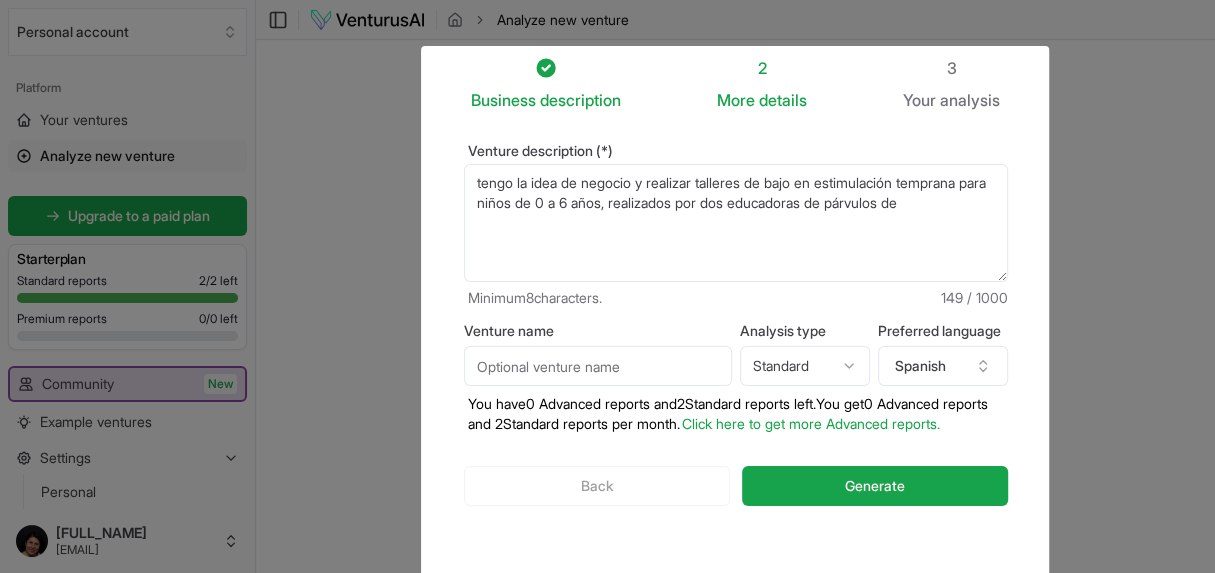 click on "tengo la idea de negocio y realizar talleres de bajo en estimulación temprana para niños de 0 a 6 años, realizados por dos educadoras de párvulos de" at bounding box center (736, 223) 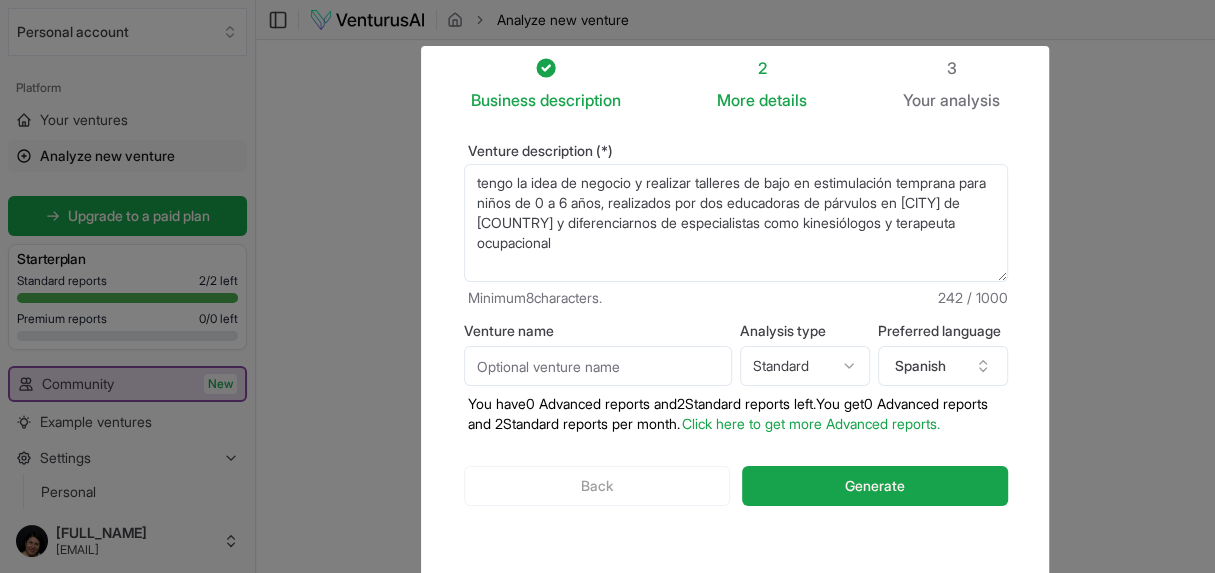 click on "tengo la idea de negocio y realizar talleres de bajo en estimulación temprana para niños de 0 a 6 años, realizados por dos educadoras de párvulos en [CITY] de [COUNTRY] y diferenciarnos de especialistas como kinesiólogos y terapeuta ocupacional" at bounding box center [736, 223] 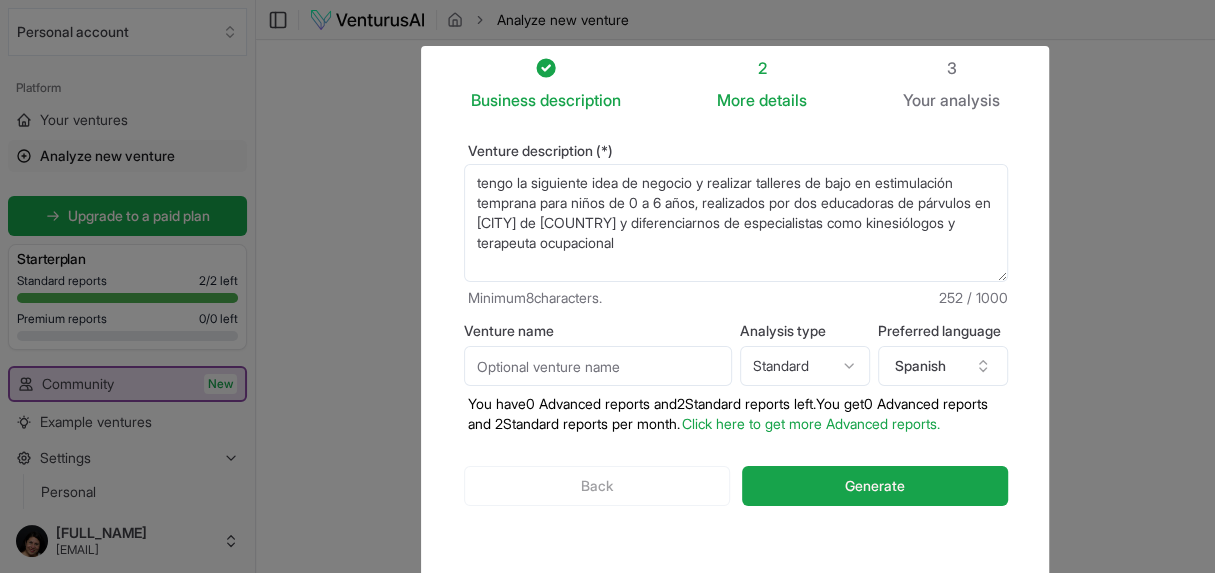 click on "tengo la siguiente idea de negocio y realizar talleres de bajo en estimulación temprana para niños de 0 a 6 años, realizados por dos educadoras de párvulos en [CITY] de [COUNTRY] y diferenciarnos de especialistas como kinesiólogos y terapeuta ocupacional" at bounding box center (736, 223) 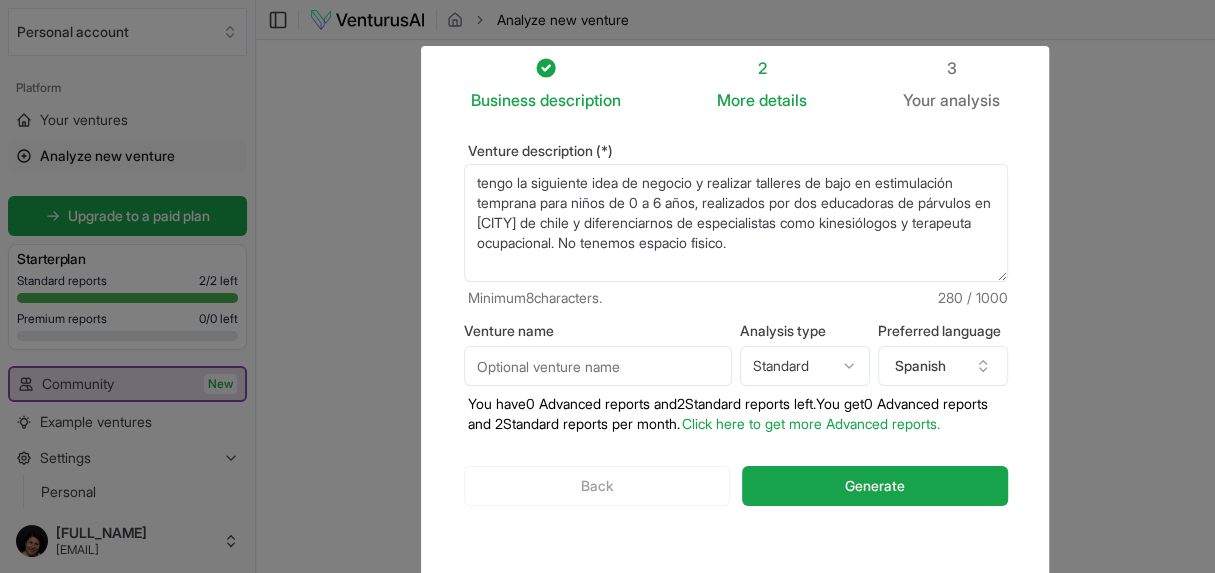 click on "tengo la siguiente idea de negocio y realizar talleres de bajo en estimulación temprana para niños de 0 a 6 años, realizados por dos educadoras de párvulos en [CITY] de chile y diferenciarnos de especialistas como kinesiólogos y terapeuta ocupacional. No tenemos espacio fisico." at bounding box center (736, 223) 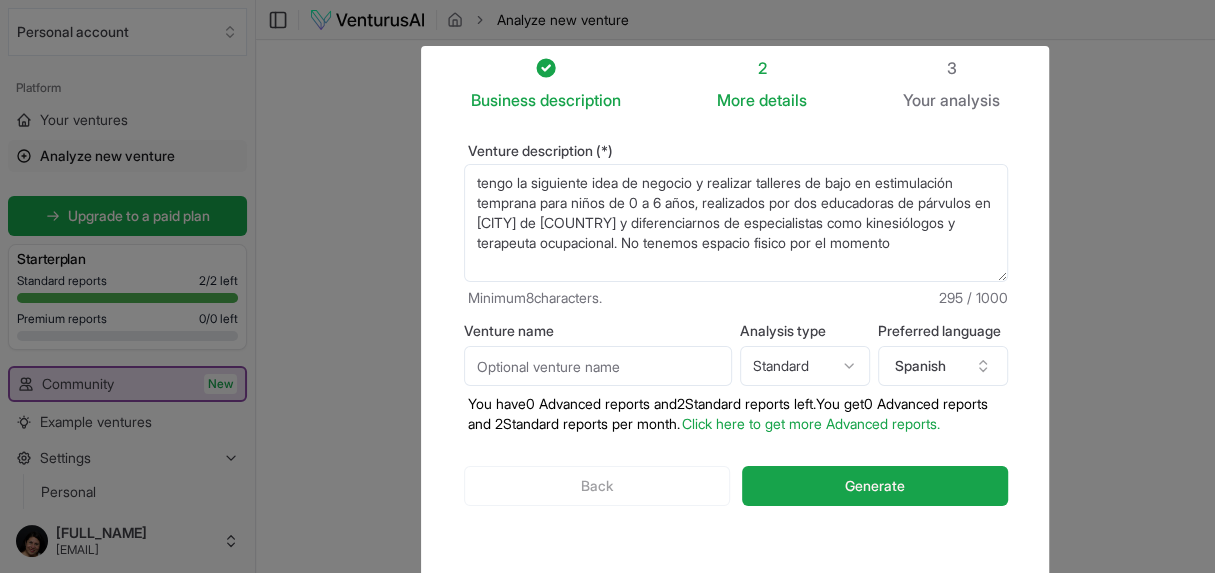 click on "tengo la siguiente idea de negocio y realizar talleres de bajo en estimulación temprana para niños de 0 a 6 años, realizados por dos educadoras de párvulos en [CITY] de [COUNTRY] y diferenciarnos de especialistas como kinesiólogos y terapeuta ocupacional. No tenemos espacio fisico por el momento" at bounding box center (736, 223) 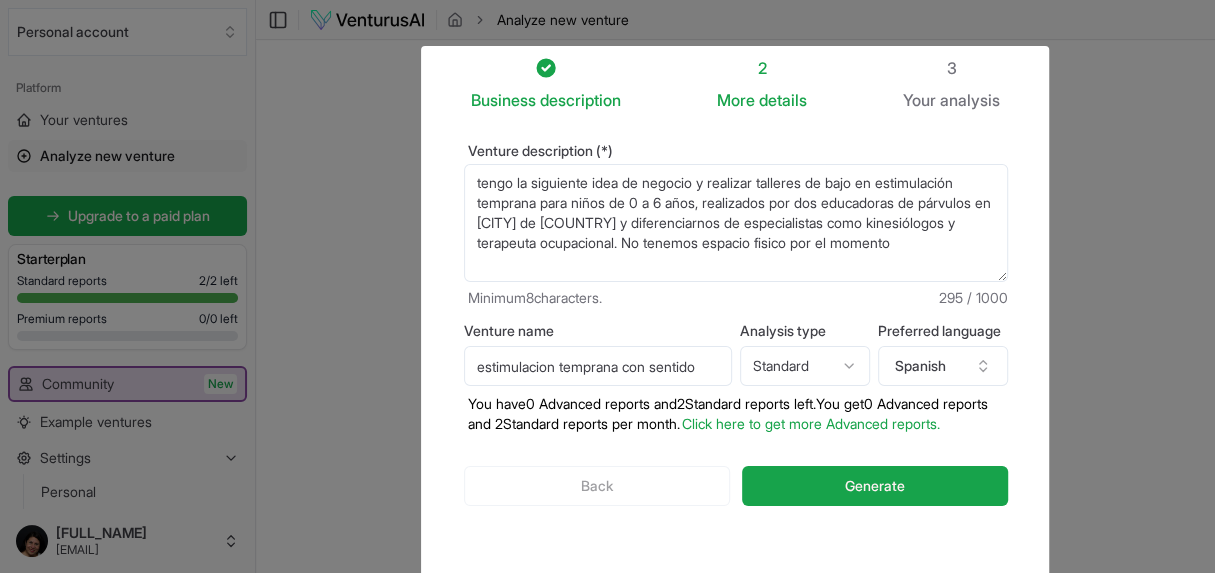 type on "estimulacion temprana con sentido" 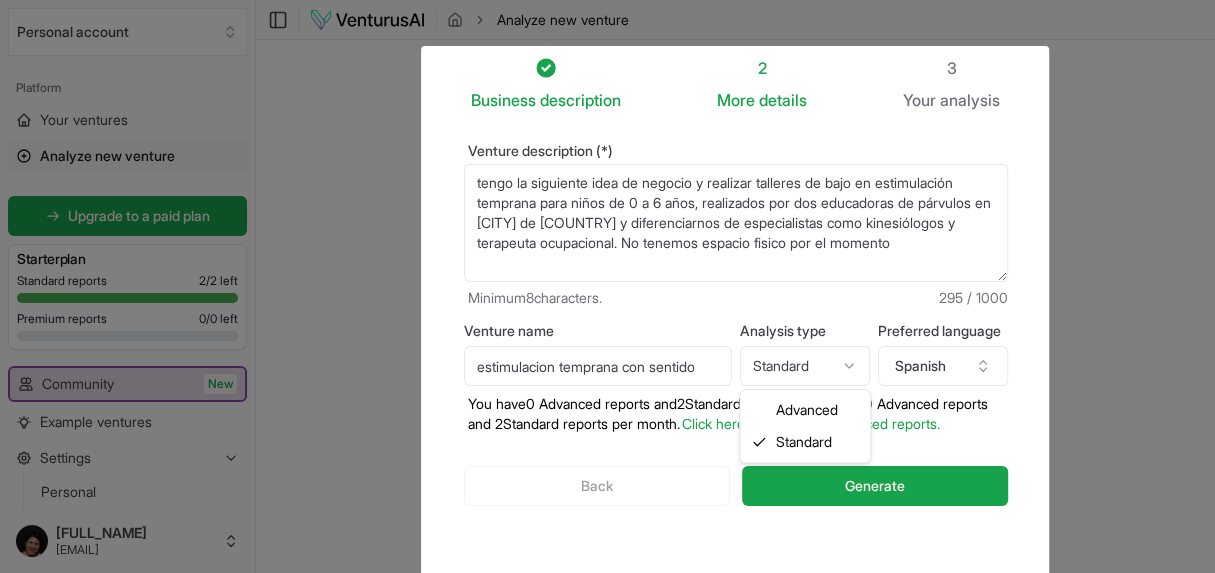 click on "We value your privacy We use cookies to enhance your browsing experience, serve personalized ads or content, and analyze our traffic. By clicking "Accept All", you consent to our use of cookies. Customize    Accept All Customize Consent Preferences   We use cookies to help you navigate efficiently and perform certain functions. You will find detailed information about all cookies under each consent category below. The cookies that are categorized as "Necessary" are stored on your browser as they are essential for enabling the basic functionalities of the site. ...  Show more Necessary Always Active Necessary cookies are required to enable the basic features of this site, such as providing secure log-in or adjusting your consent preferences. These cookies do not store any personally identifiable data. Cookie cookieyes-consent Duration 1 year Description Cookie __cf_bm Duration 1 hour Description This cookie, set by Cloudflare, is used to support Cloudflare Bot Management.  Cookie _cfuvid Duration session lidc" at bounding box center [607, 286] 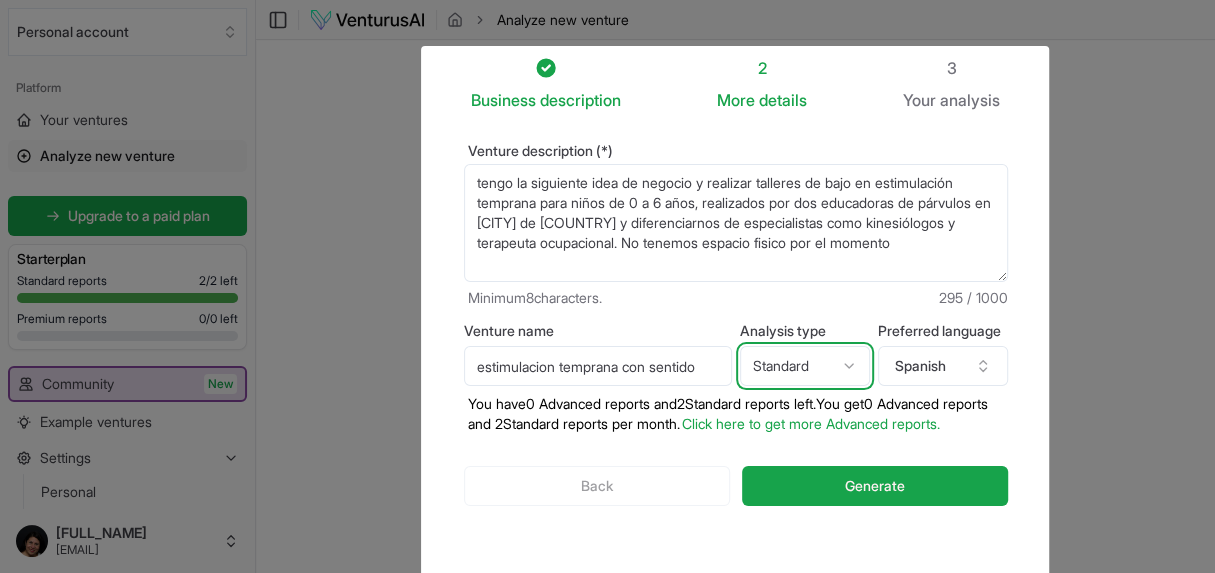 click on "We value your privacy We use cookies to enhance your browsing experience, serve personalized ads or content, and analyze our traffic. By clicking "Accept All", you consent to our use of cookies. Customize    Accept All Customize Consent Preferences   We use cookies to help you navigate efficiently and perform certain functions. You will find detailed information about all cookies under each consent category below. The cookies that are categorized as "Necessary" are stored on your browser as they are essential for enabling the basic functionalities of the site. ...  Show more Necessary Always Active Necessary cookies are required to enable the basic features of this site, such as providing secure log-in or adjusting your consent preferences. These cookies do not store any personally identifiable data. Cookie cookieyes-consent Duration 1 year Description Cookie __cf_bm Duration 1 hour Description This cookie, set by Cloudflare, is used to support Cloudflare Bot Management.  Cookie _cfuvid Duration session lidc" at bounding box center [607, 286] 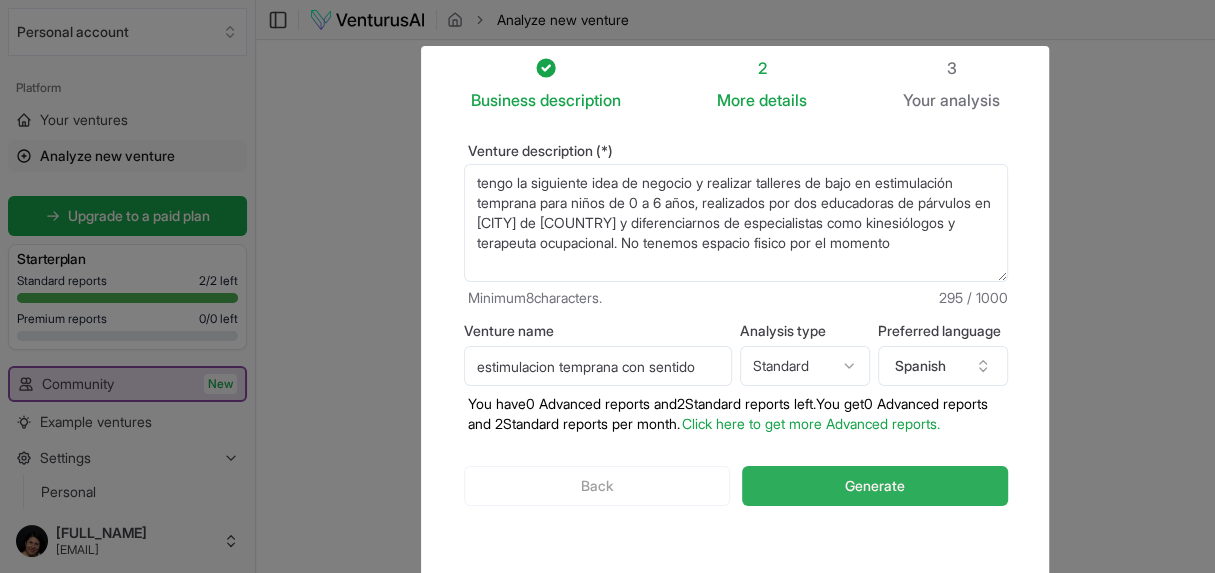 click on "Generate" at bounding box center (875, 486) 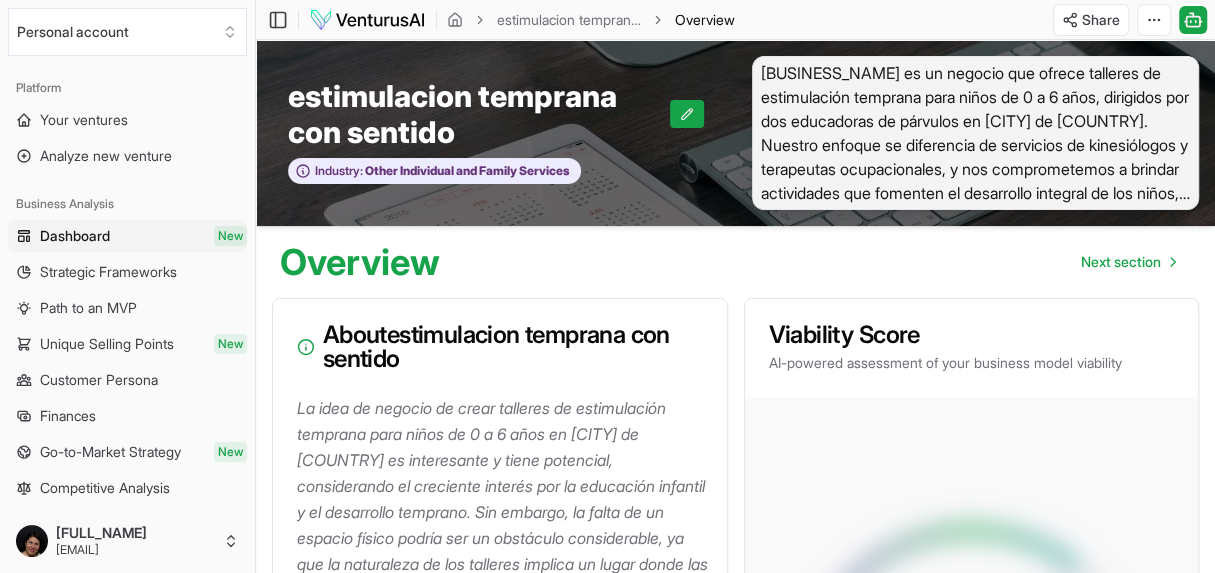 click on "About  estimulacion temprana con sentido" at bounding box center (500, 347) 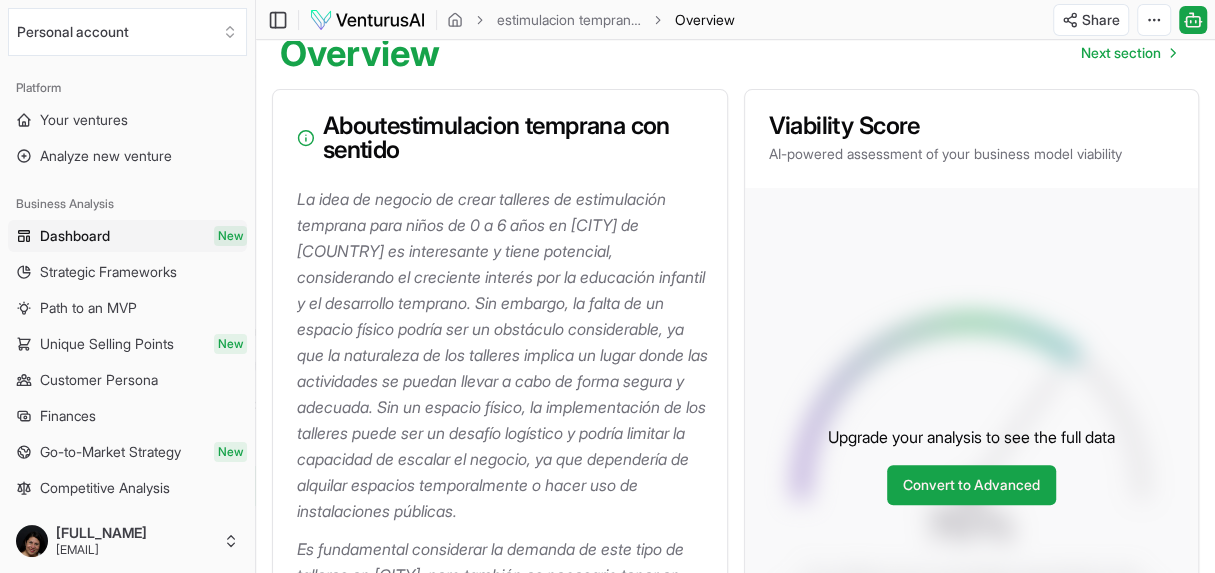 scroll, scrollTop: 252, scrollLeft: 0, axis: vertical 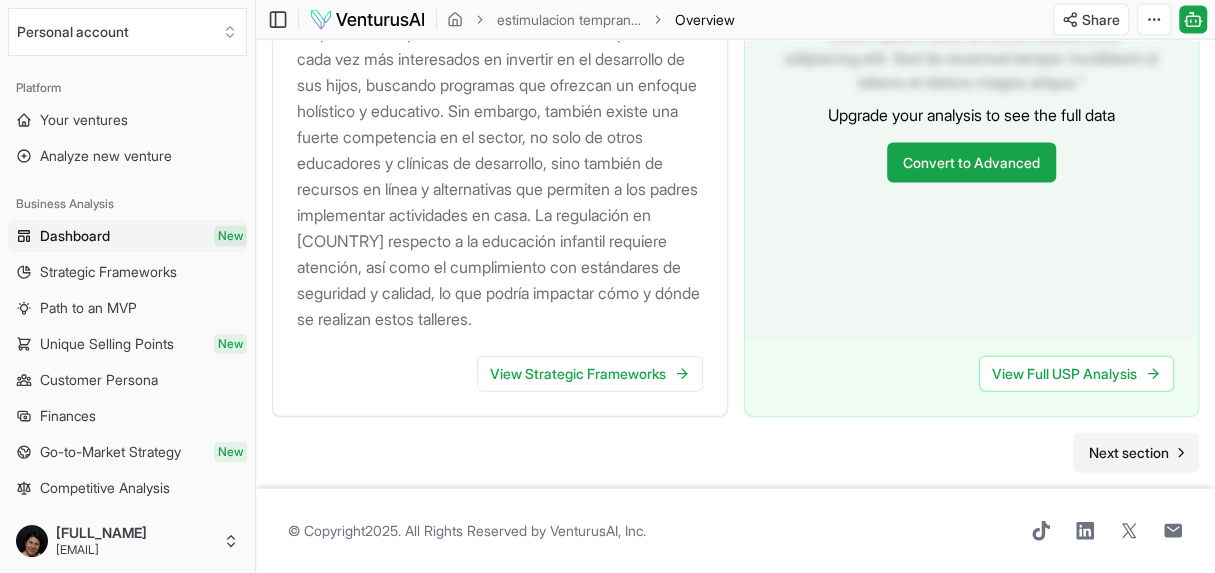 click on "Next section" at bounding box center [1129, 453] 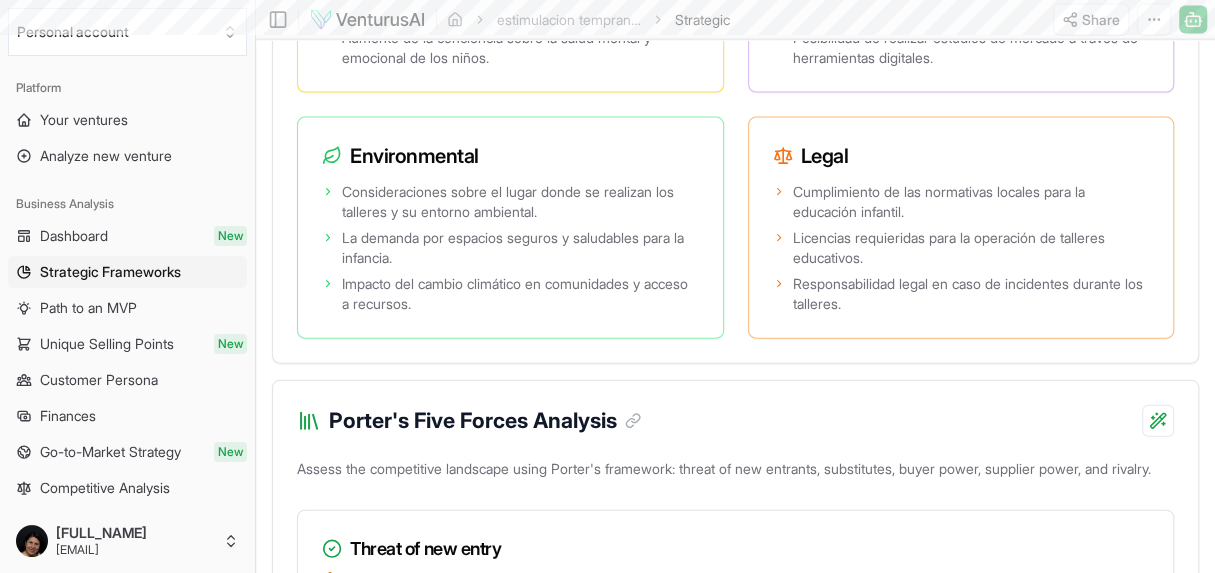 scroll, scrollTop: 0, scrollLeft: 0, axis: both 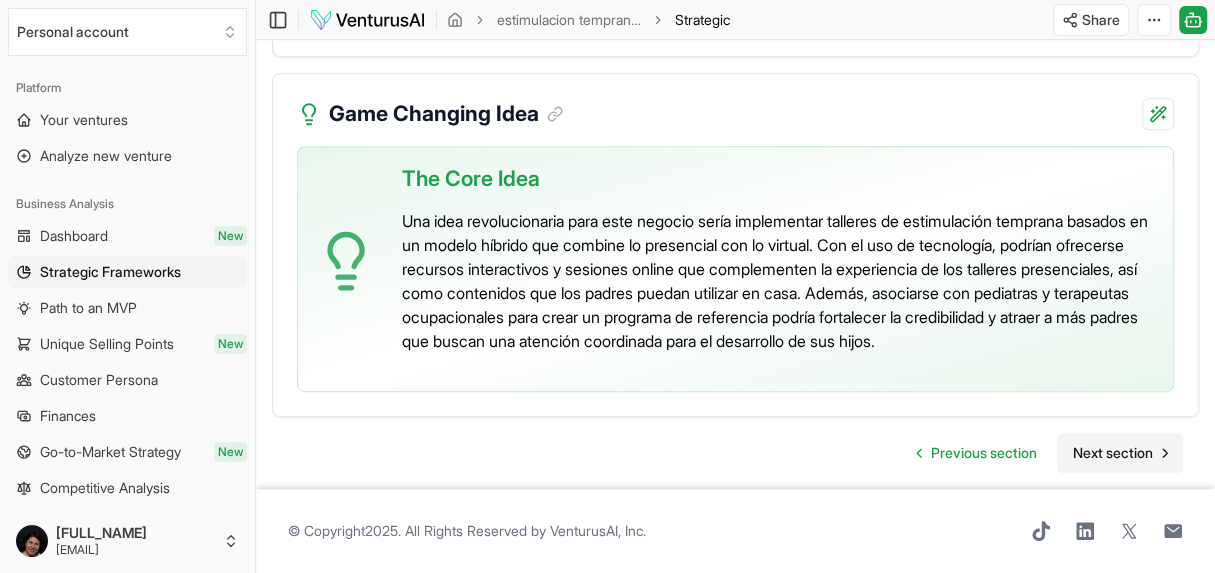 click on "Next section" at bounding box center [1113, 453] 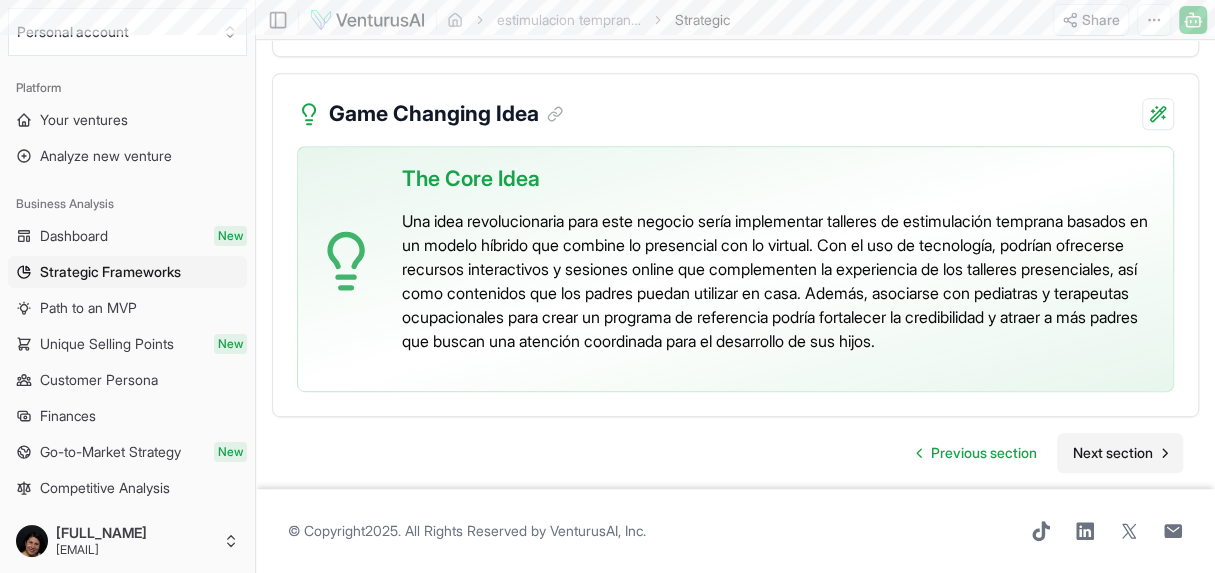 scroll, scrollTop: 0, scrollLeft: 0, axis: both 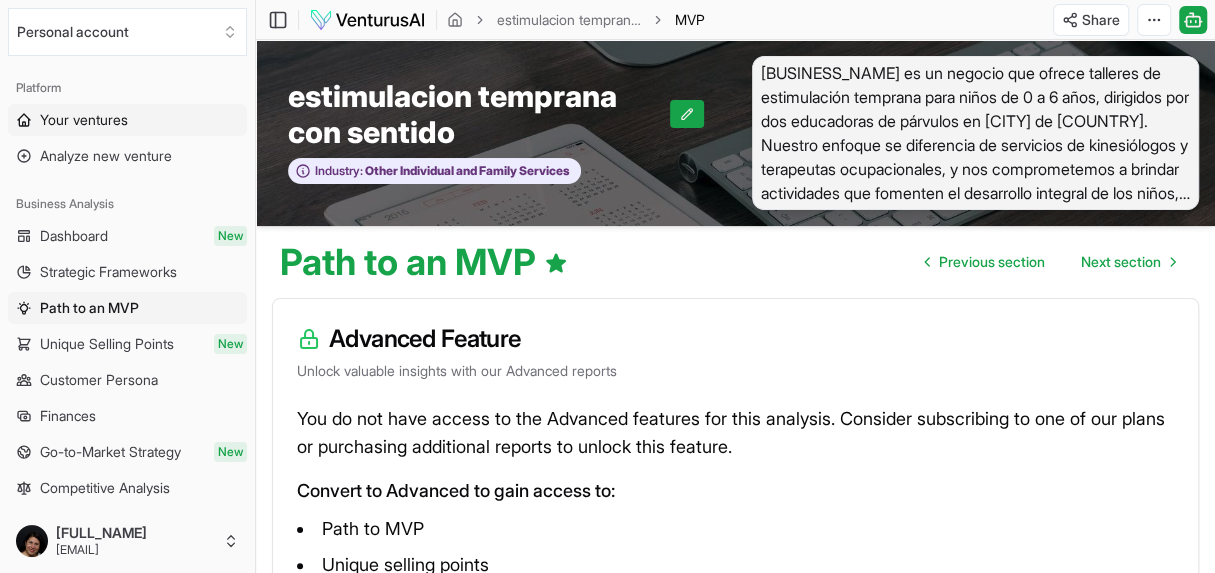 drag, startPoint x: 134, startPoint y: 150, endPoint x: 127, endPoint y: 132, distance: 19.313208 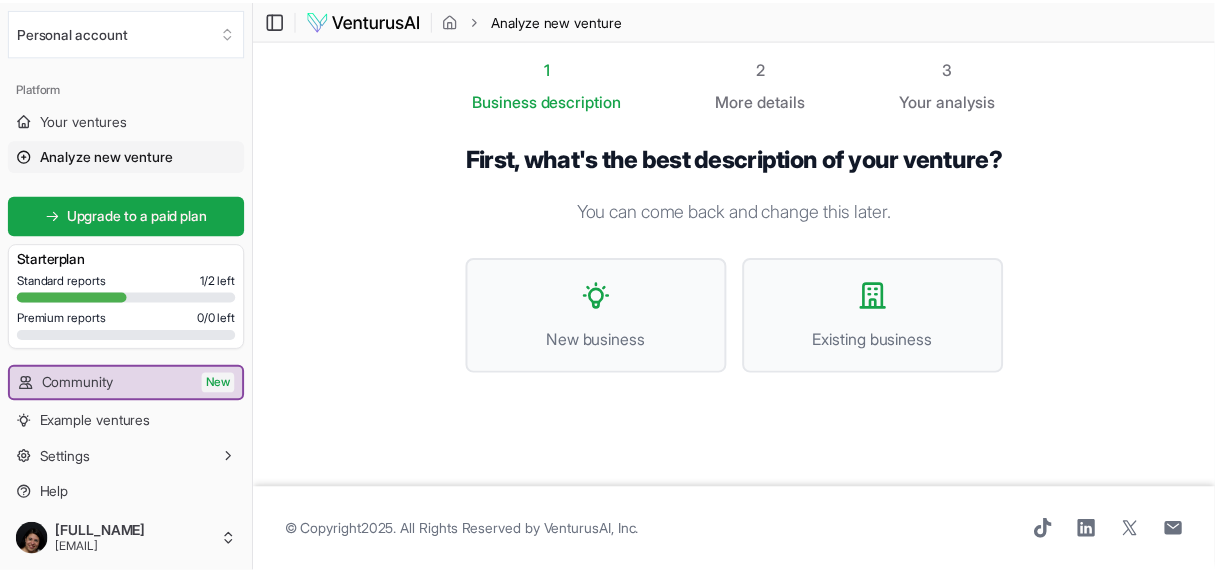 scroll, scrollTop: 7, scrollLeft: 0, axis: vertical 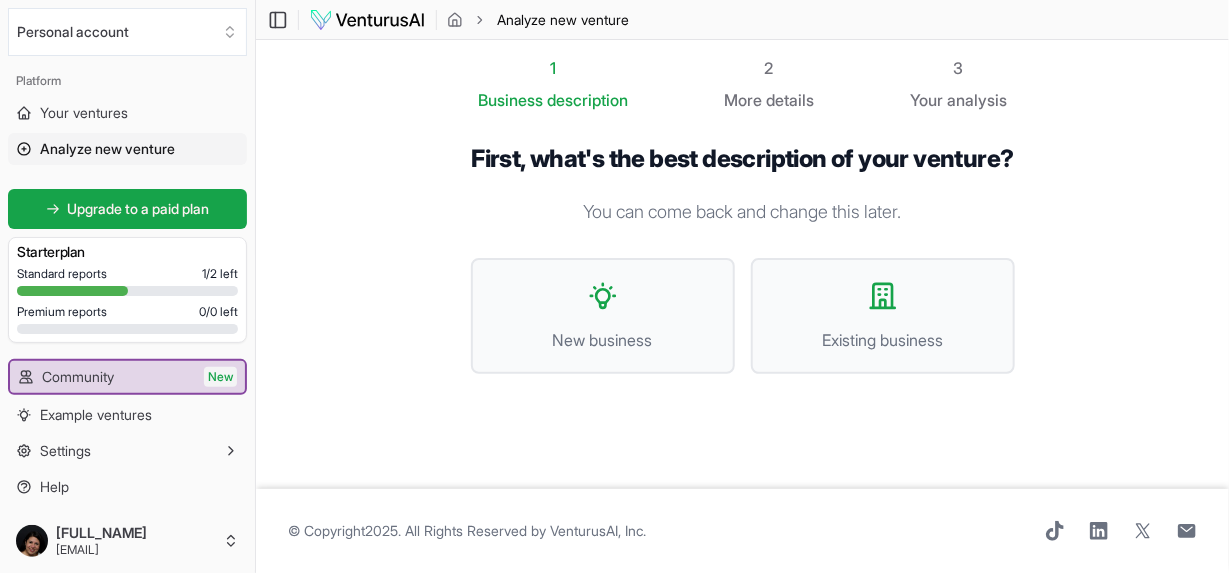 drag, startPoint x: 65, startPoint y: 254, endPoint x: 77, endPoint y: 230, distance: 26.832815 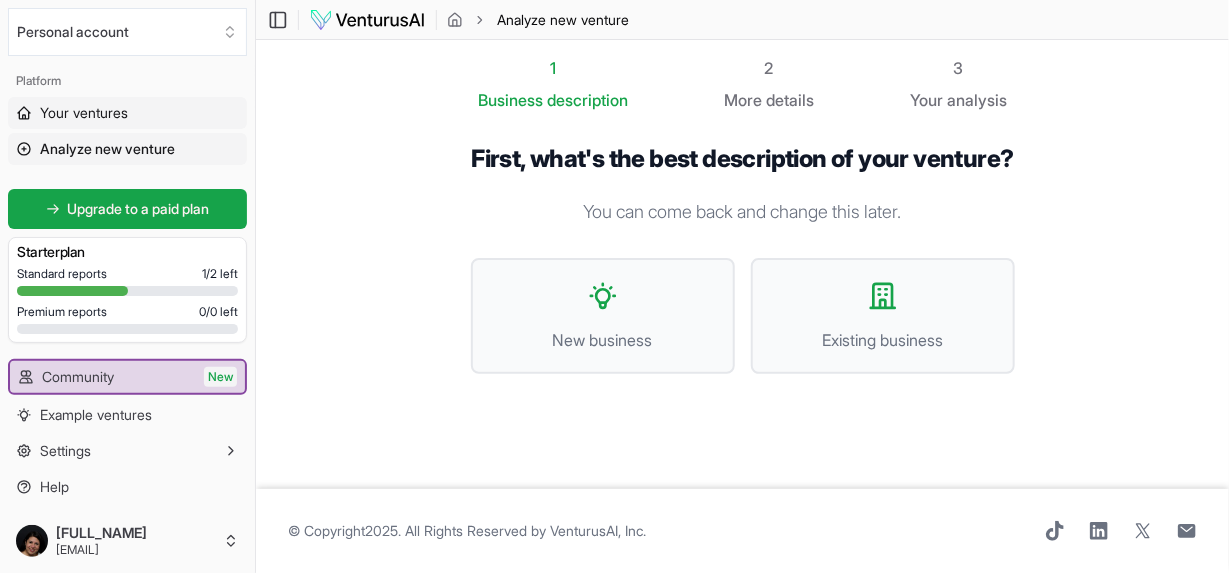 click on "Your ventures" at bounding box center [84, 113] 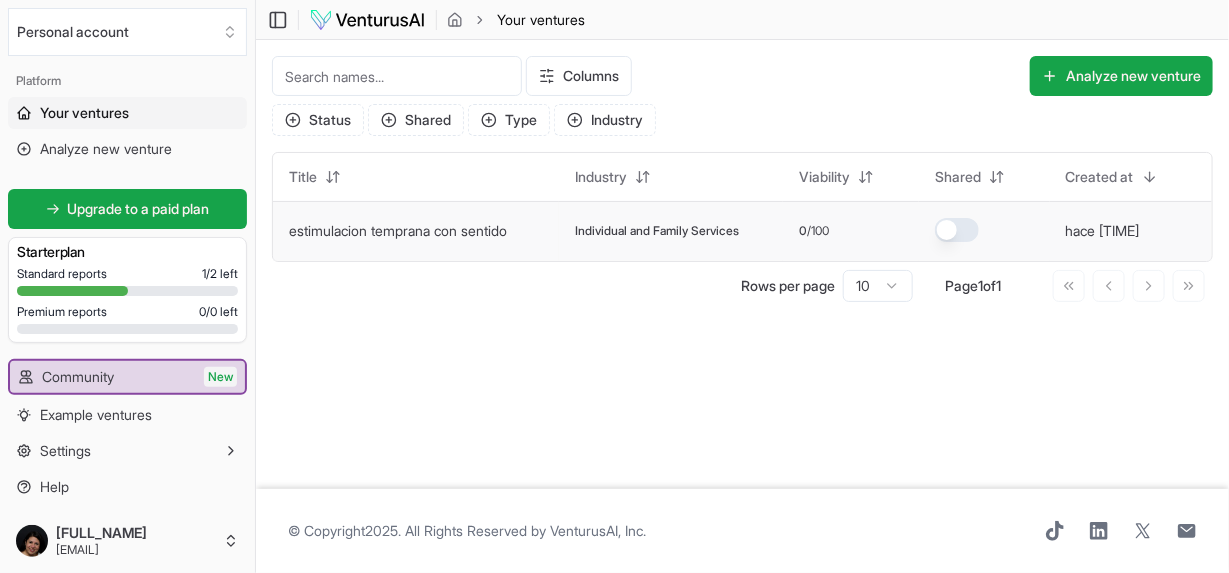 click on "estimulacion temprana con sentido" at bounding box center (398, 230) 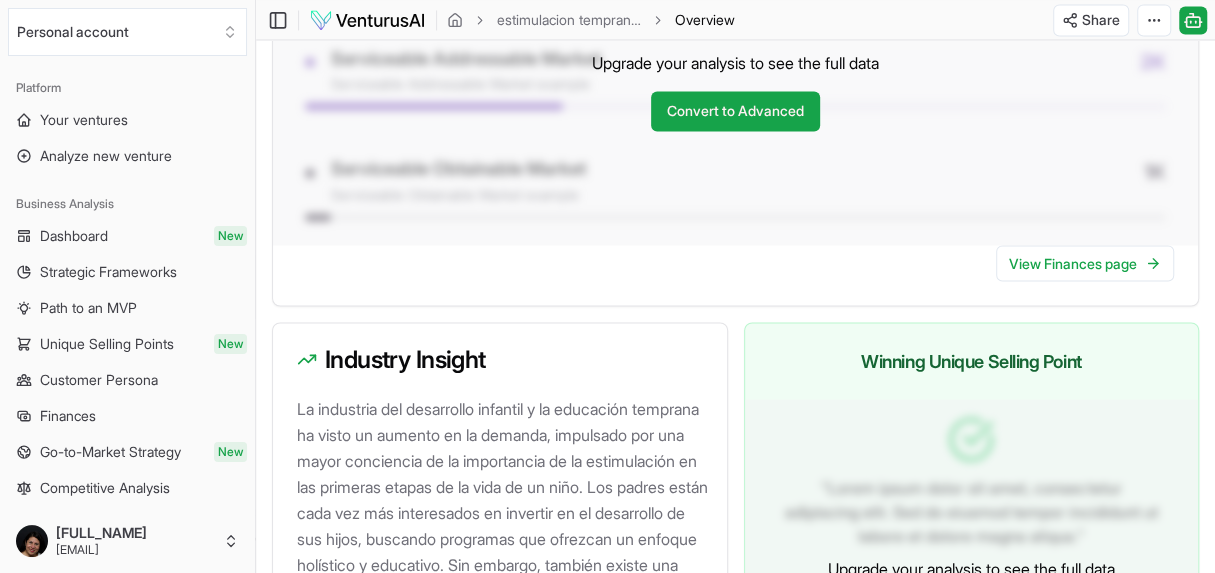scroll, scrollTop: 1460, scrollLeft: 0, axis: vertical 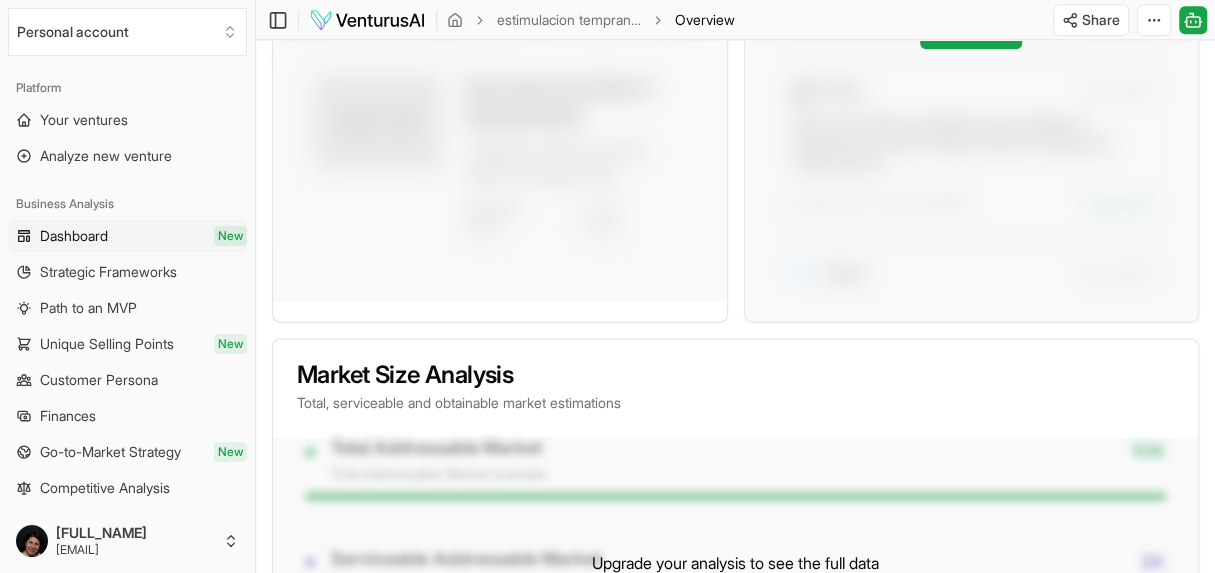 click on "Dashboard New" at bounding box center [127, 236] 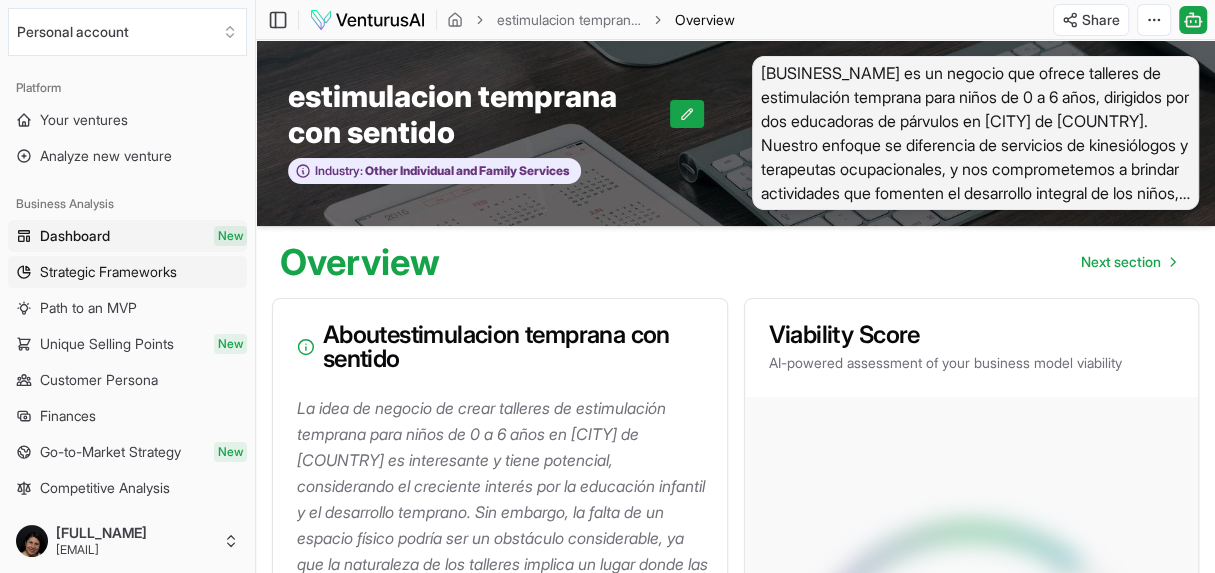 click on "Strategic Frameworks" at bounding box center [108, 272] 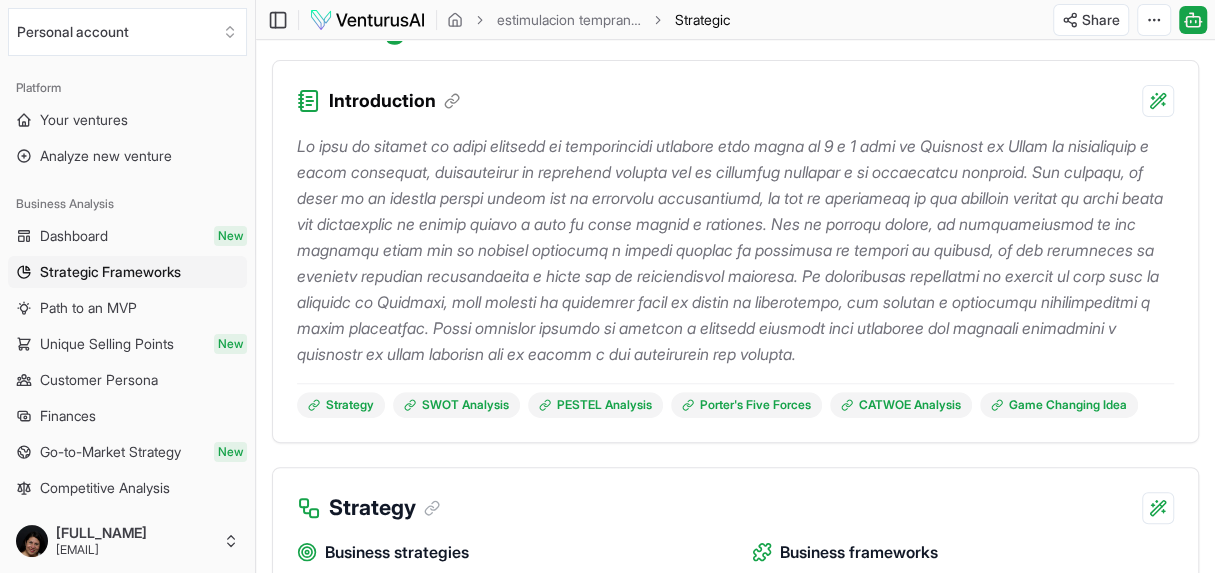 scroll, scrollTop: 0, scrollLeft: 0, axis: both 